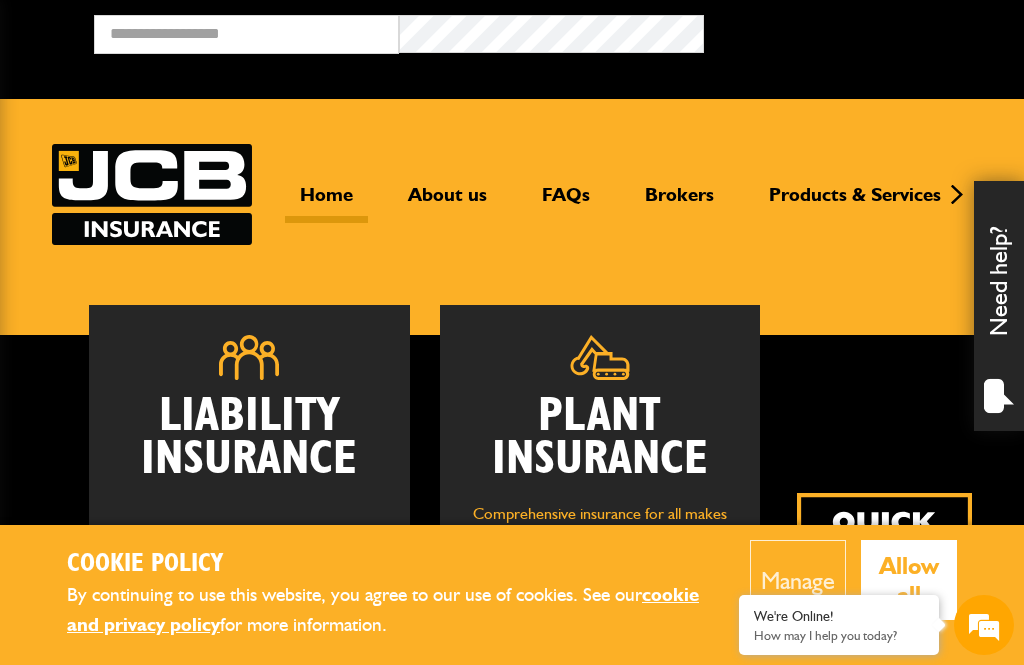 scroll, scrollTop: 0, scrollLeft: 0, axis: both 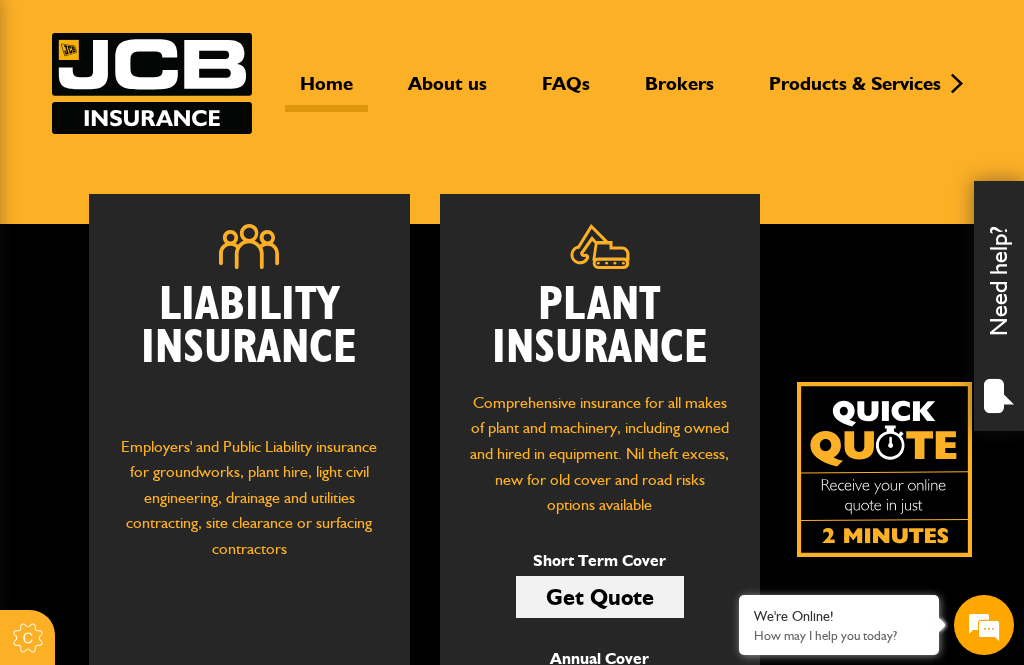 click at bounding box center [884, 469] 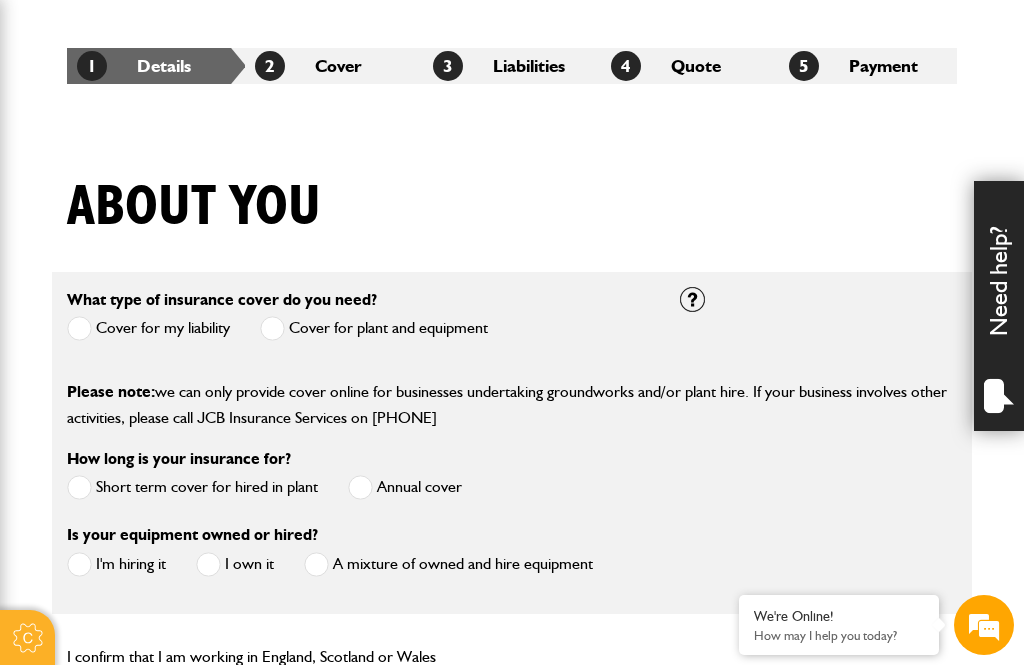 scroll, scrollTop: 357, scrollLeft: 0, axis: vertical 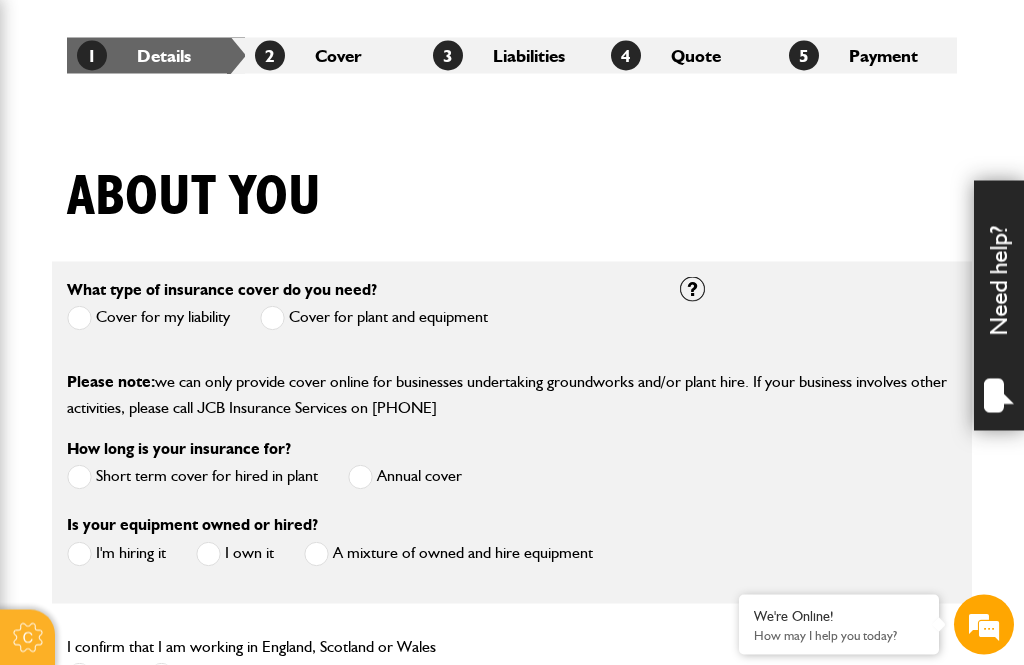 click at bounding box center (272, 318) 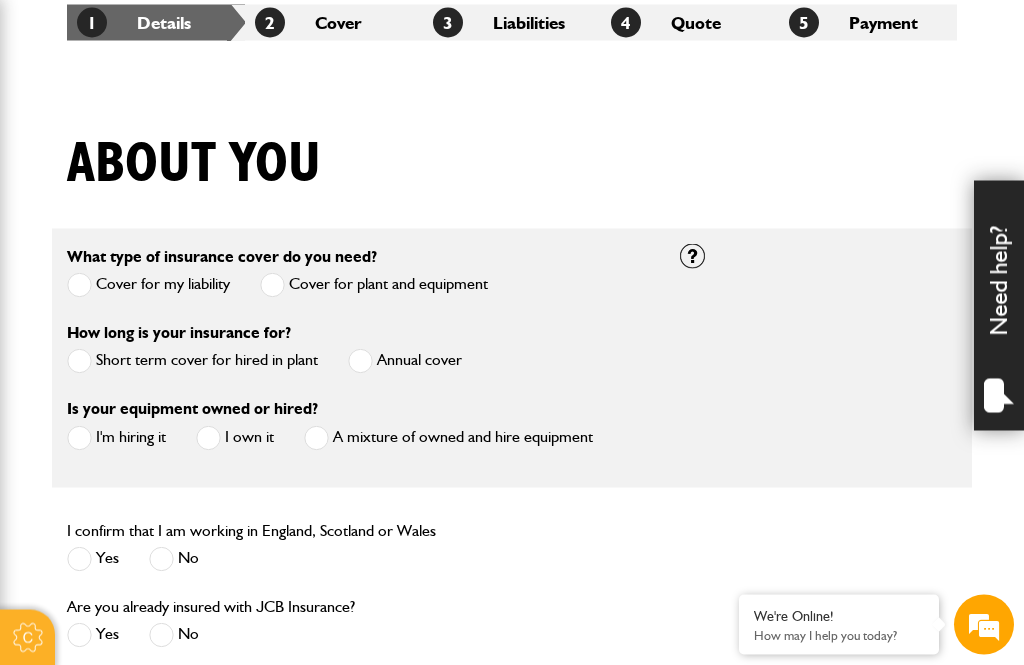 scroll, scrollTop: 389, scrollLeft: 0, axis: vertical 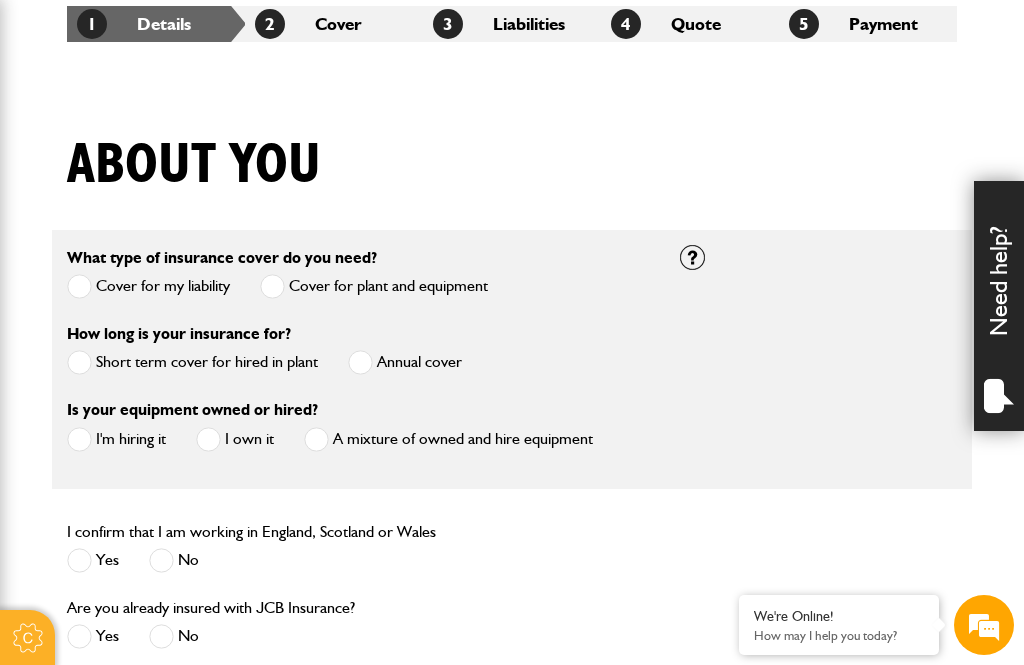 click at bounding box center [79, 362] 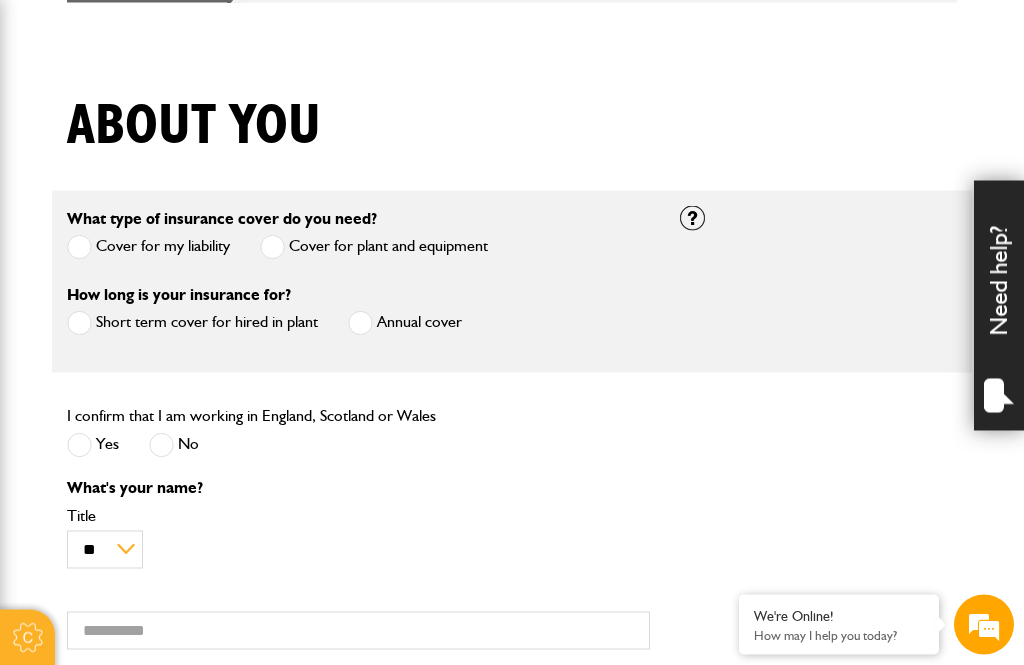scroll, scrollTop: 429, scrollLeft: 0, axis: vertical 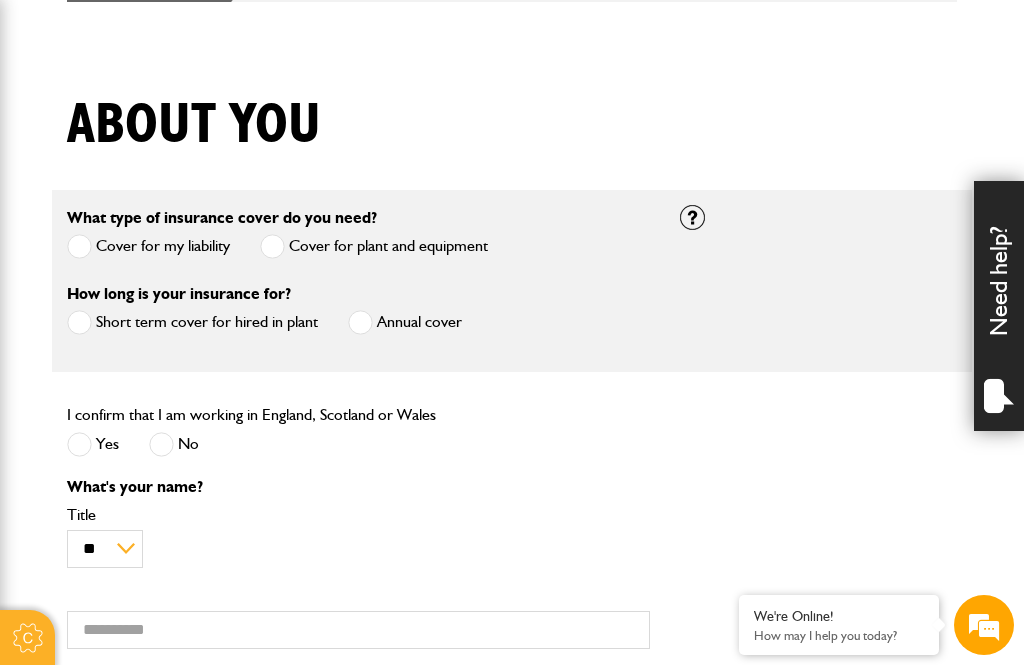 click at bounding box center (79, 444) 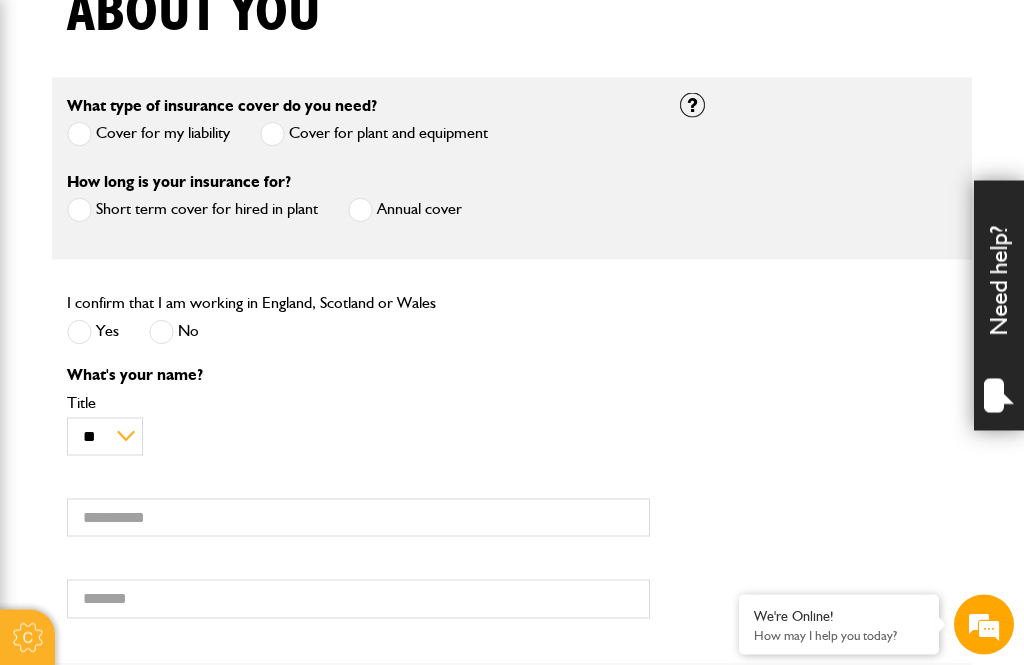 scroll, scrollTop: 549, scrollLeft: 0, axis: vertical 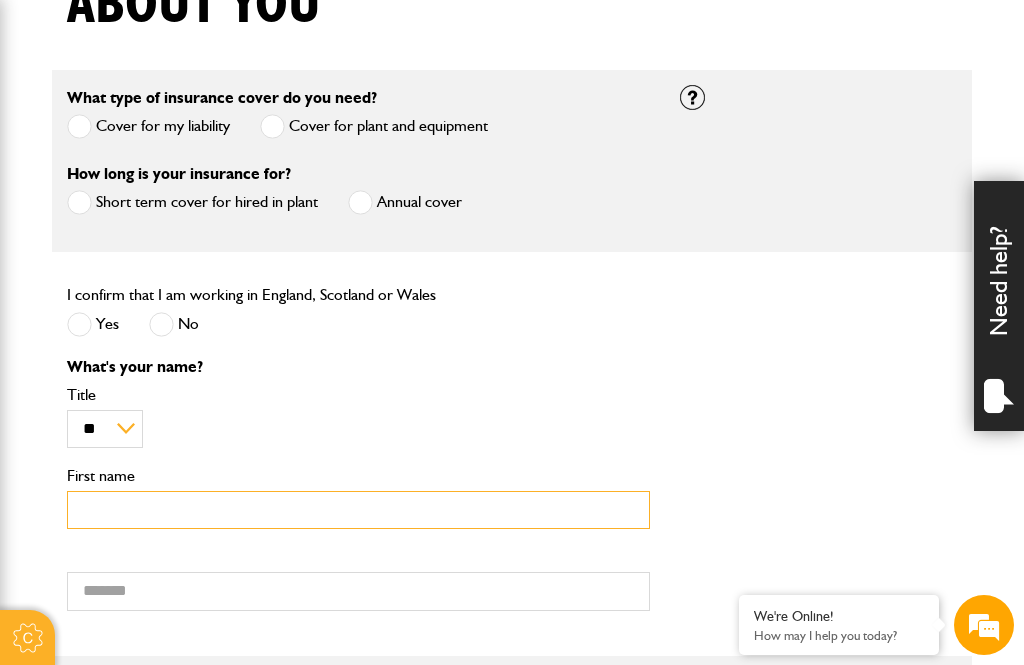 click on "First name" at bounding box center (358, 510) 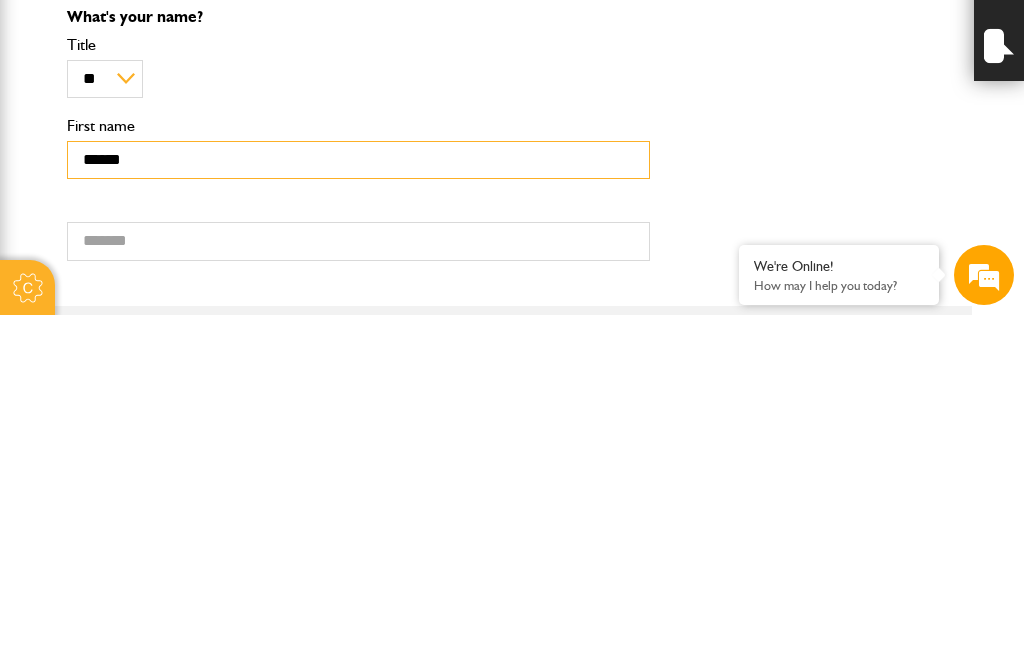 type on "******" 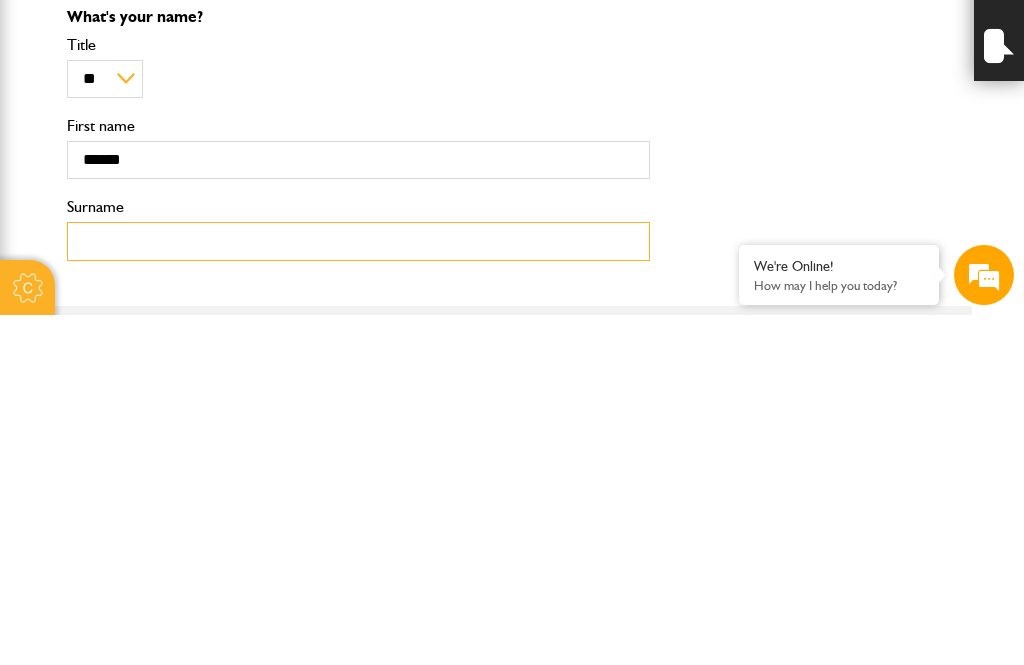 click on "Surname" at bounding box center (358, 591) 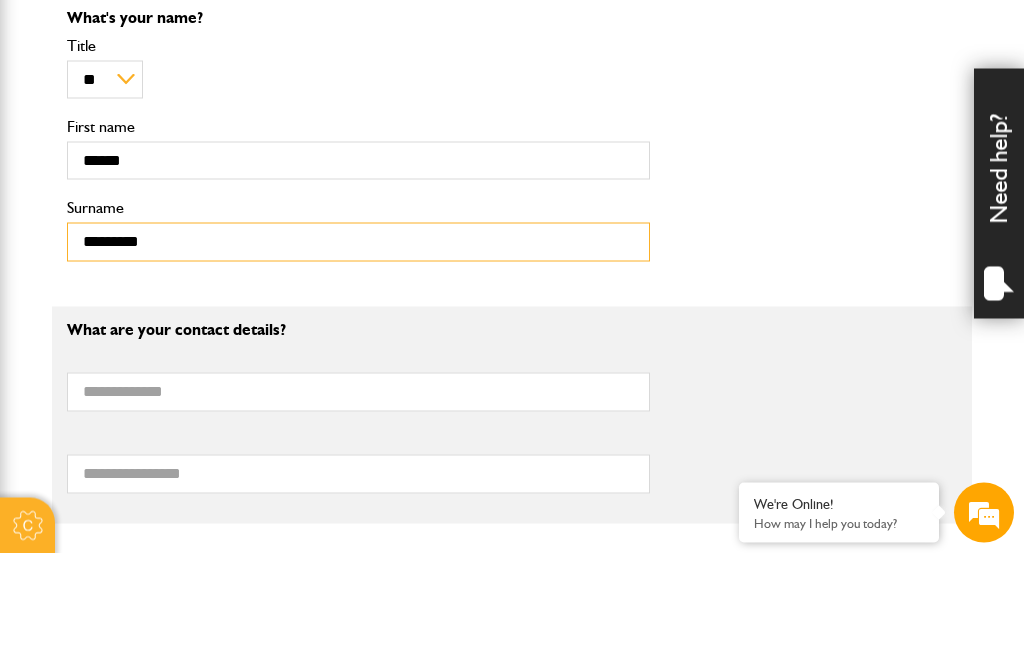 scroll, scrollTop: 792, scrollLeft: 0, axis: vertical 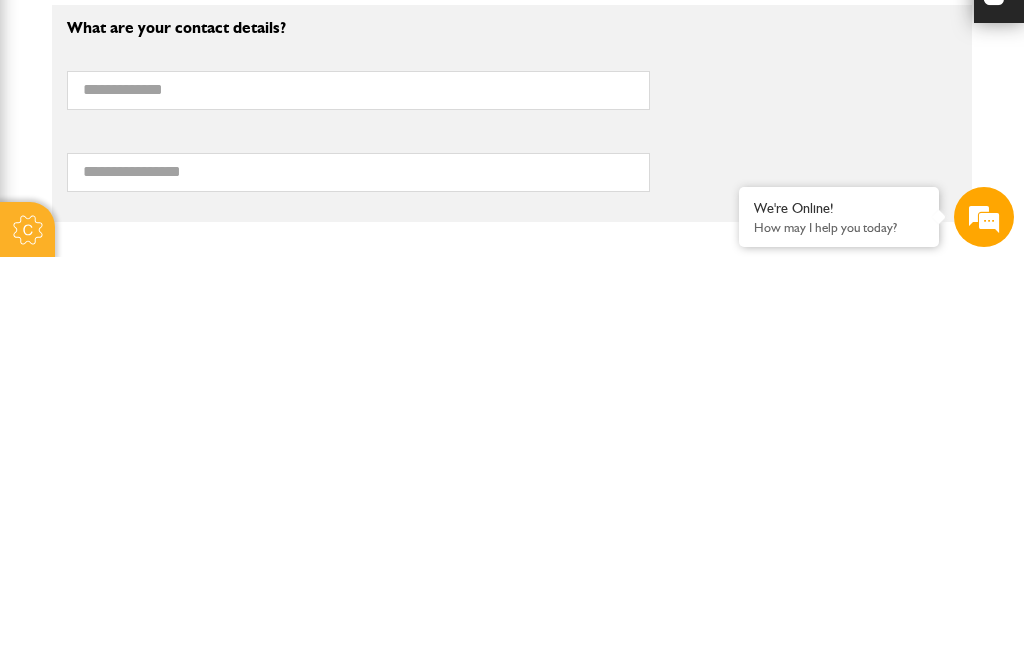 type on "*********" 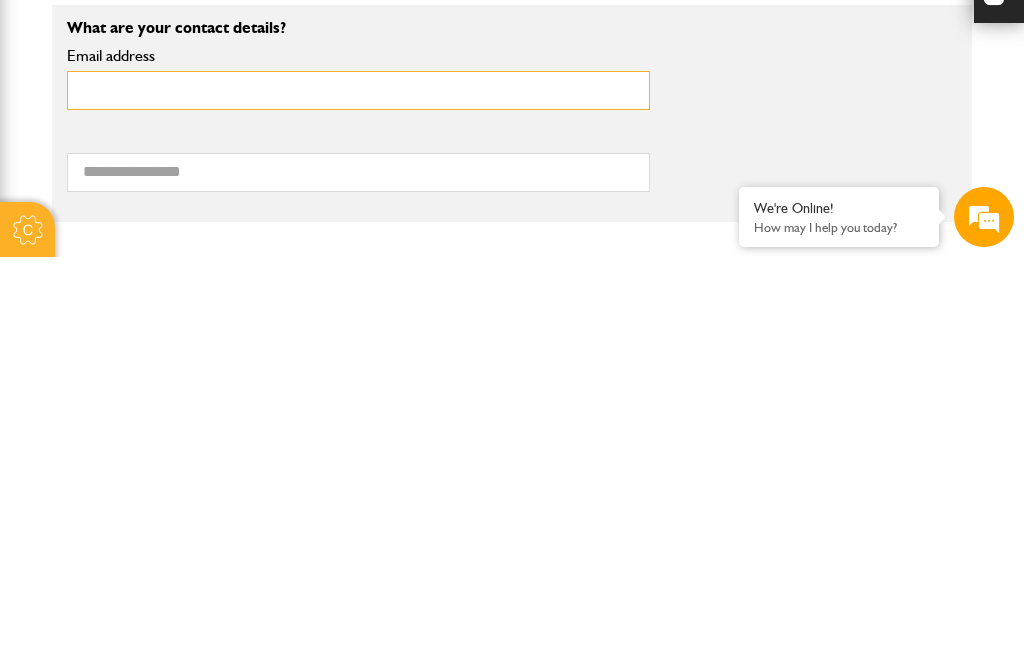 click on "Email address" at bounding box center [358, 498] 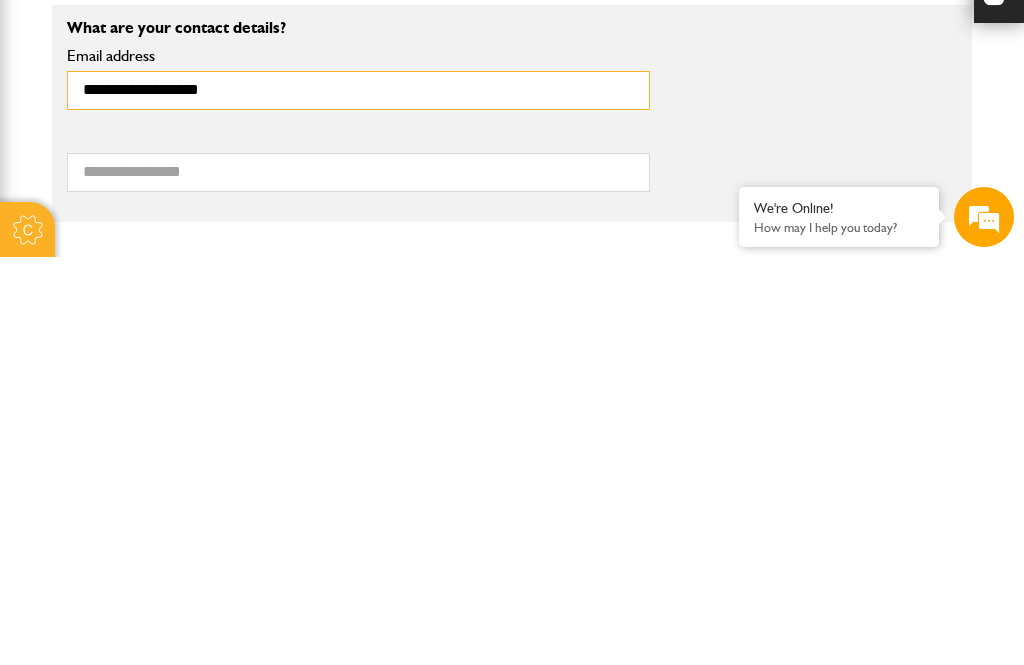type on "**********" 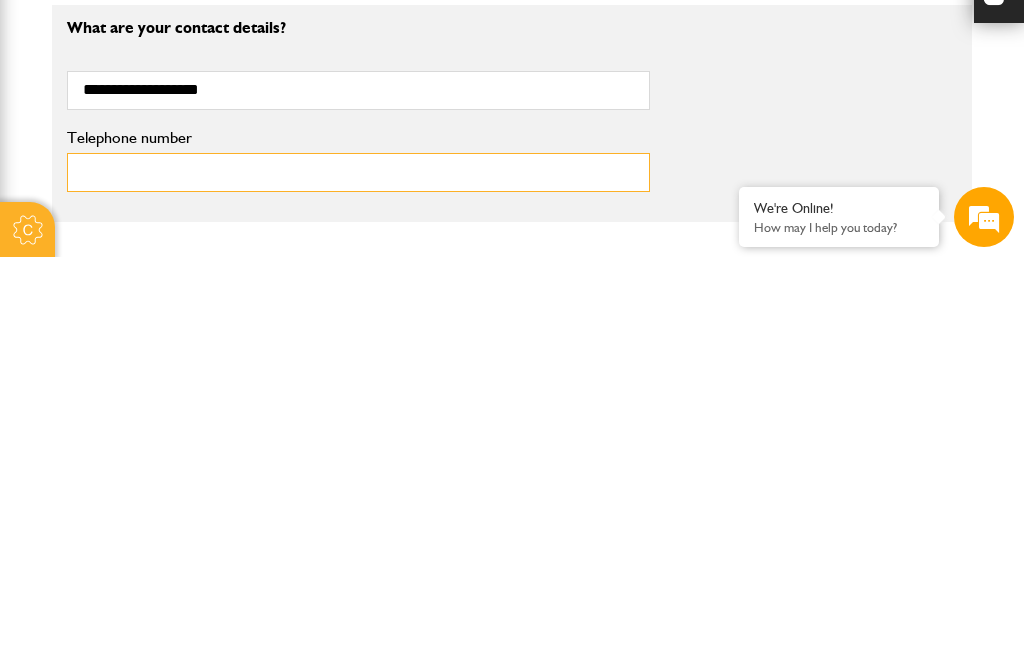 click on "Telephone number" at bounding box center (358, 580) 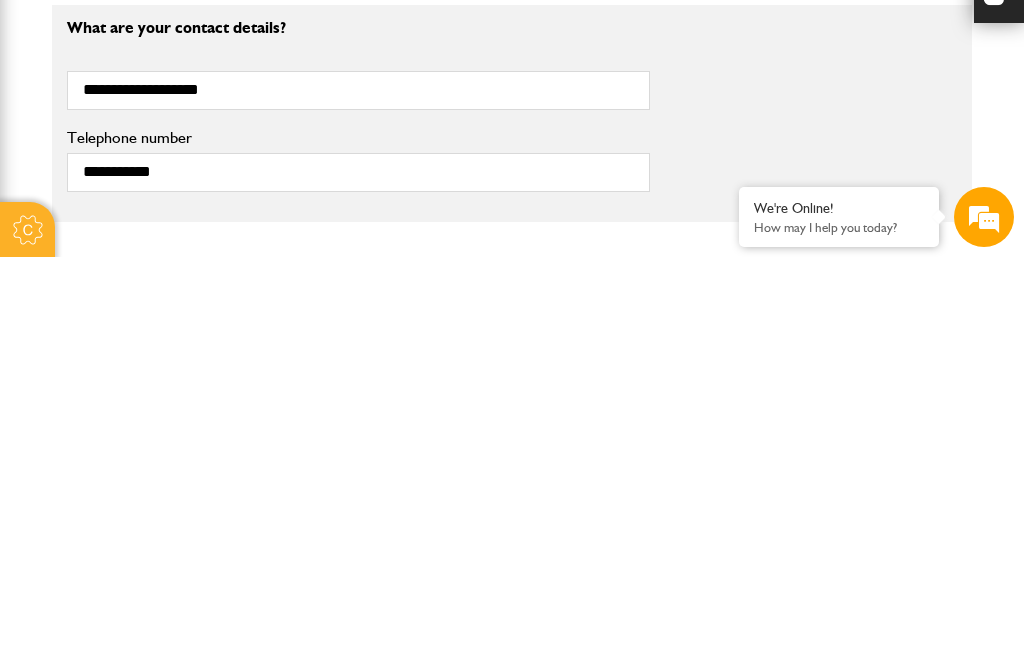 scroll, scrollTop: 1201, scrollLeft: 0, axis: vertical 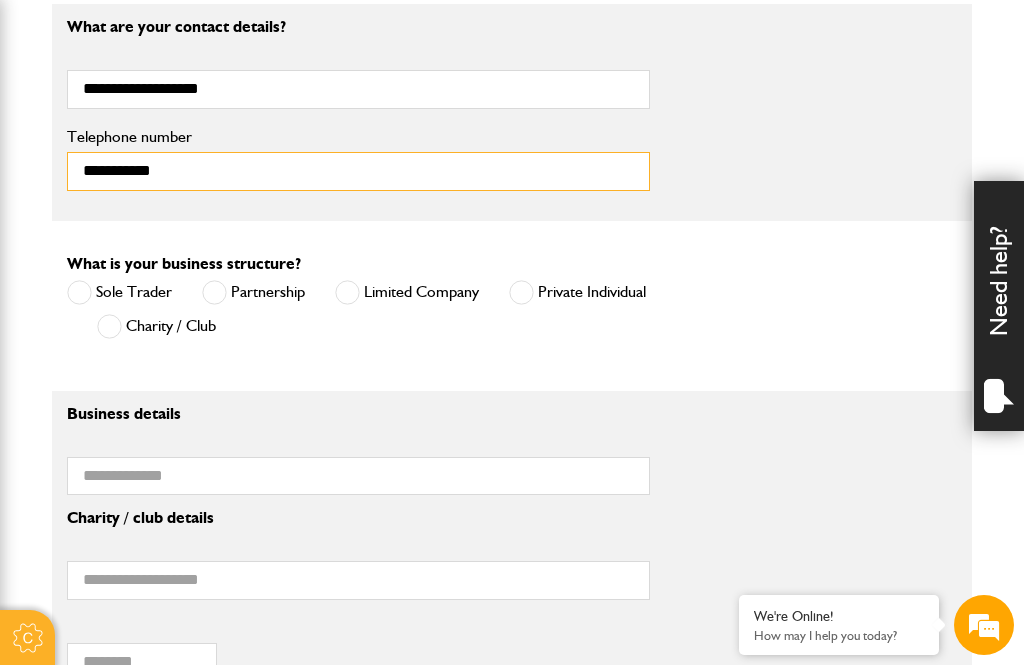 type on "**********" 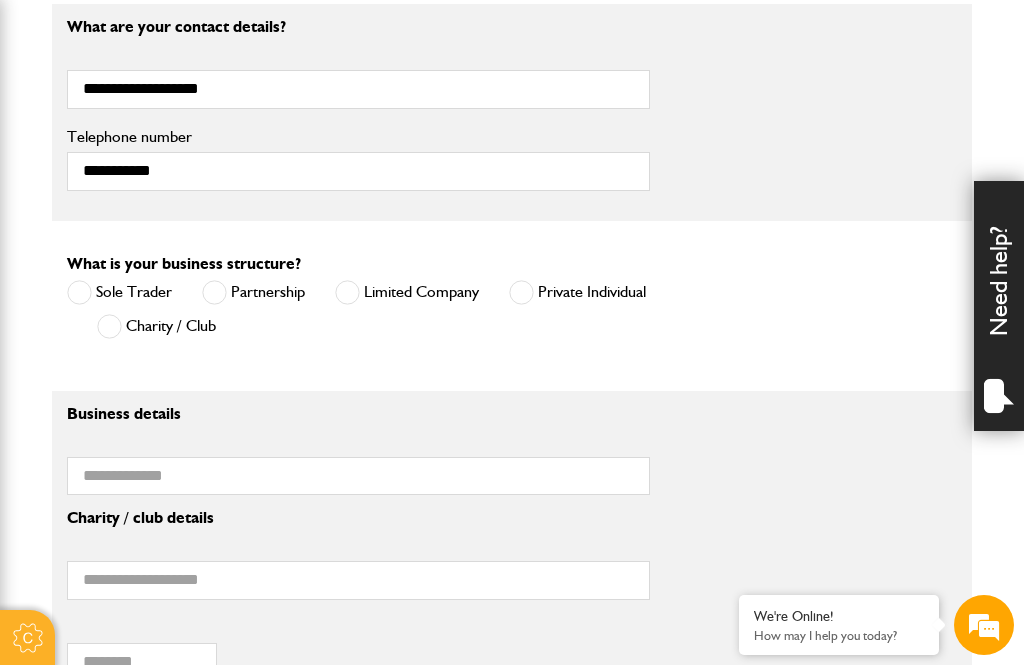 click at bounding box center [79, 292] 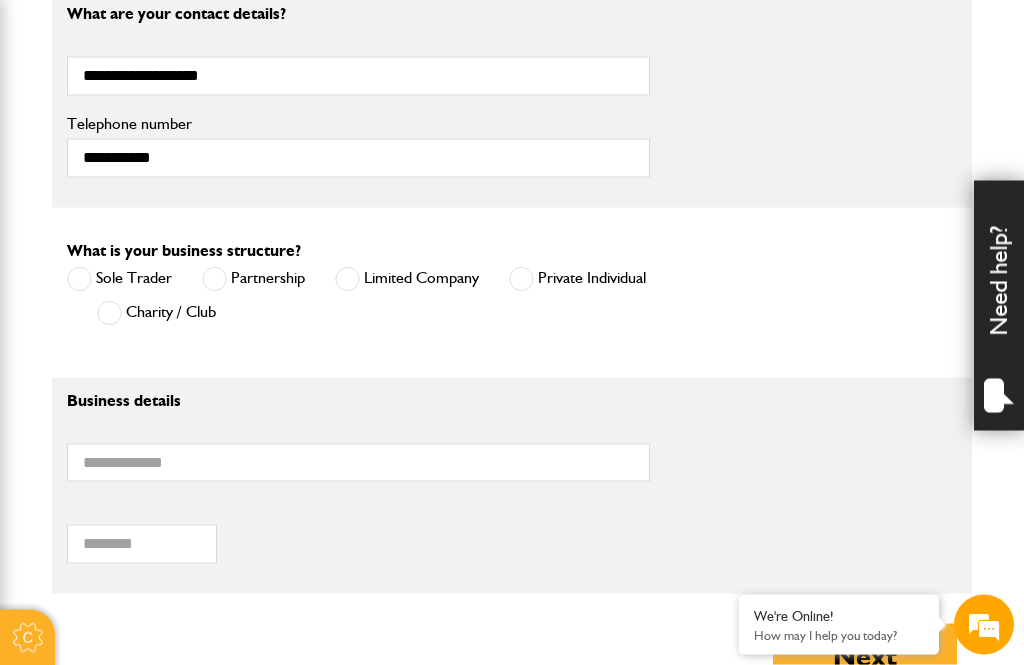 scroll, scrollTop: 1218, scrollLeft: 0, axis: vertical 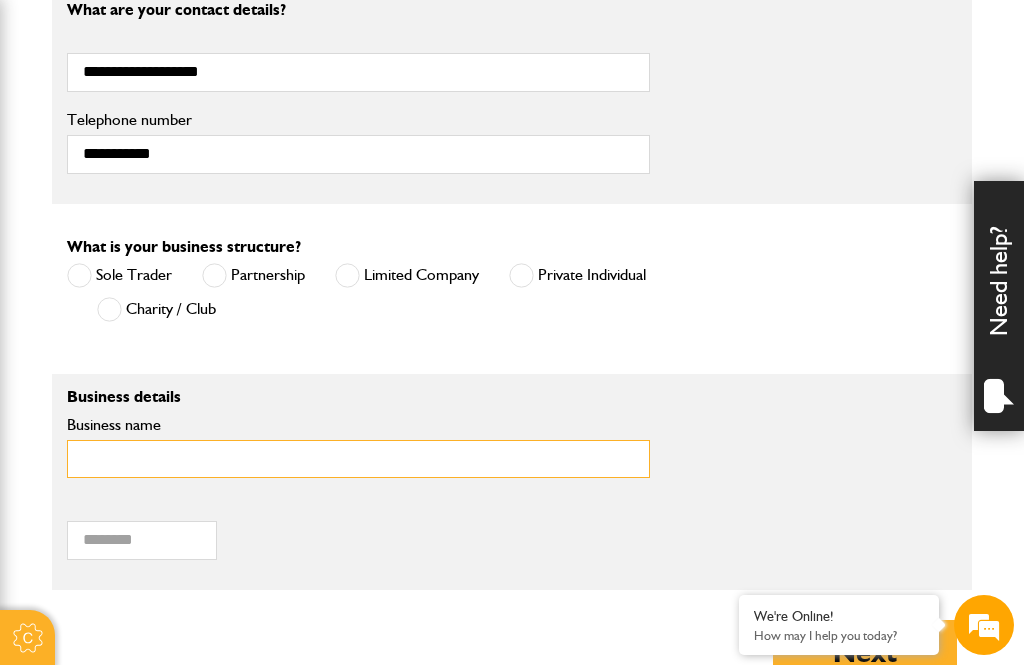 click on "Business name" at bounding box center (358, 459) 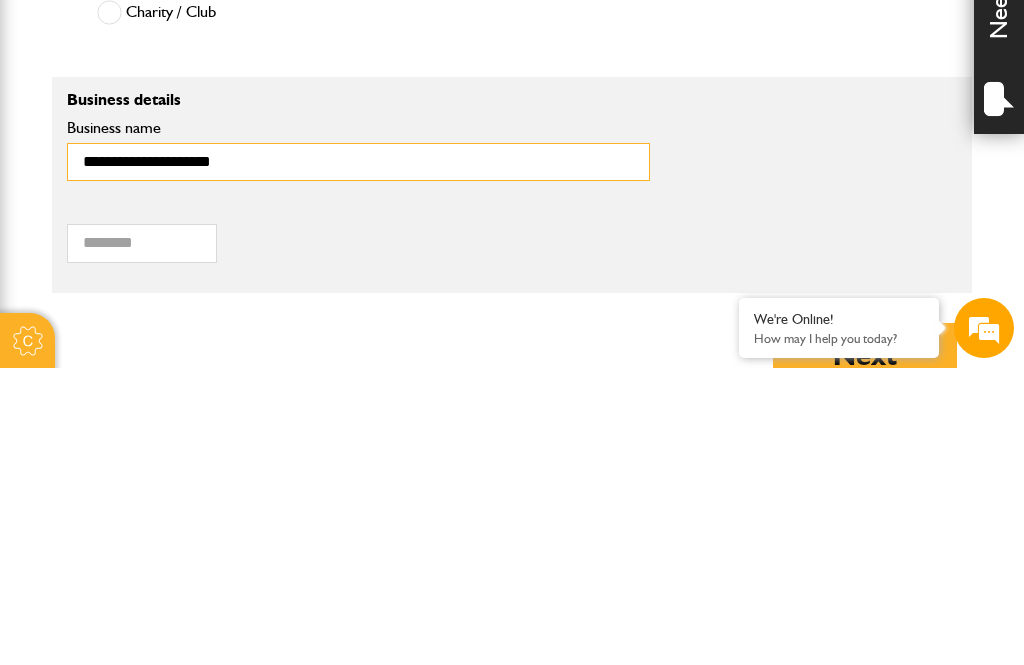 type on "**********" 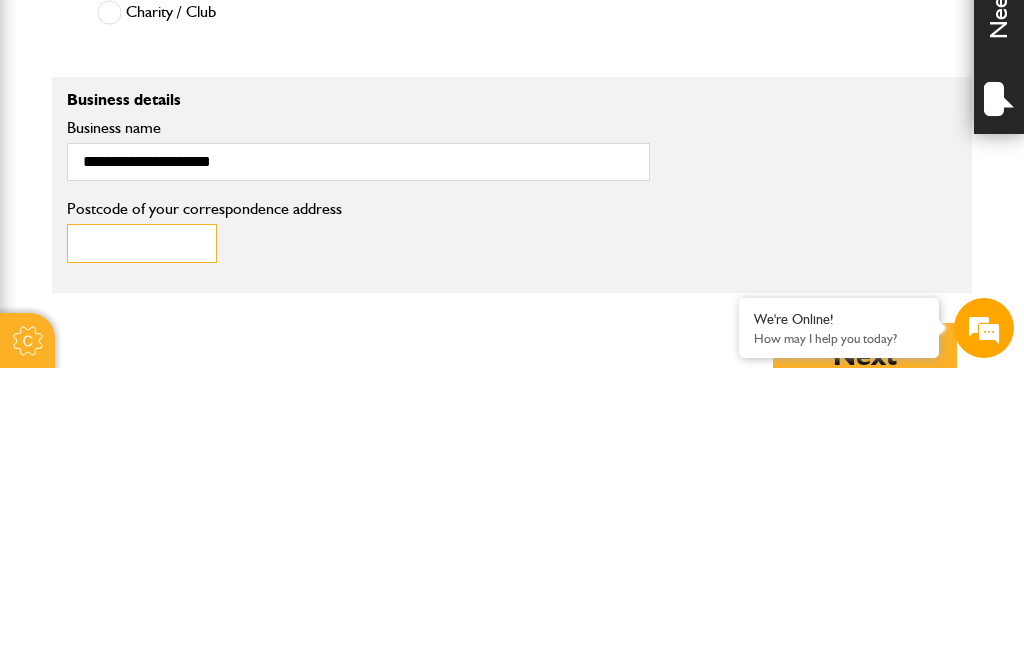 click on "Postcode of your correspondence address" at bounding box center [142, 540] 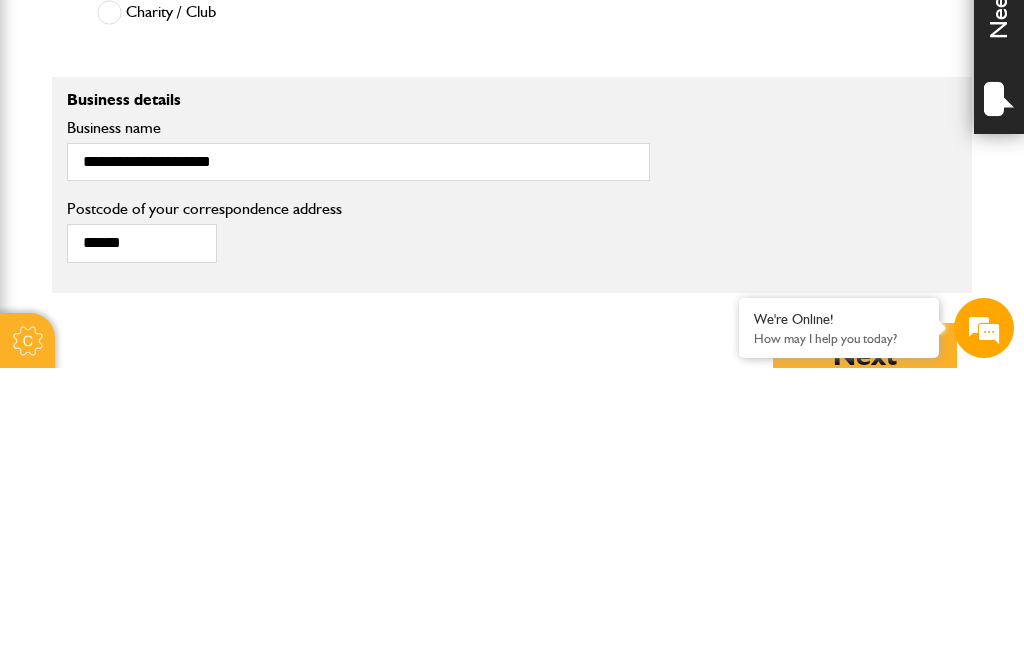 scroll, scrollTop: 1515, scrollLeft: 0, axis: vertical 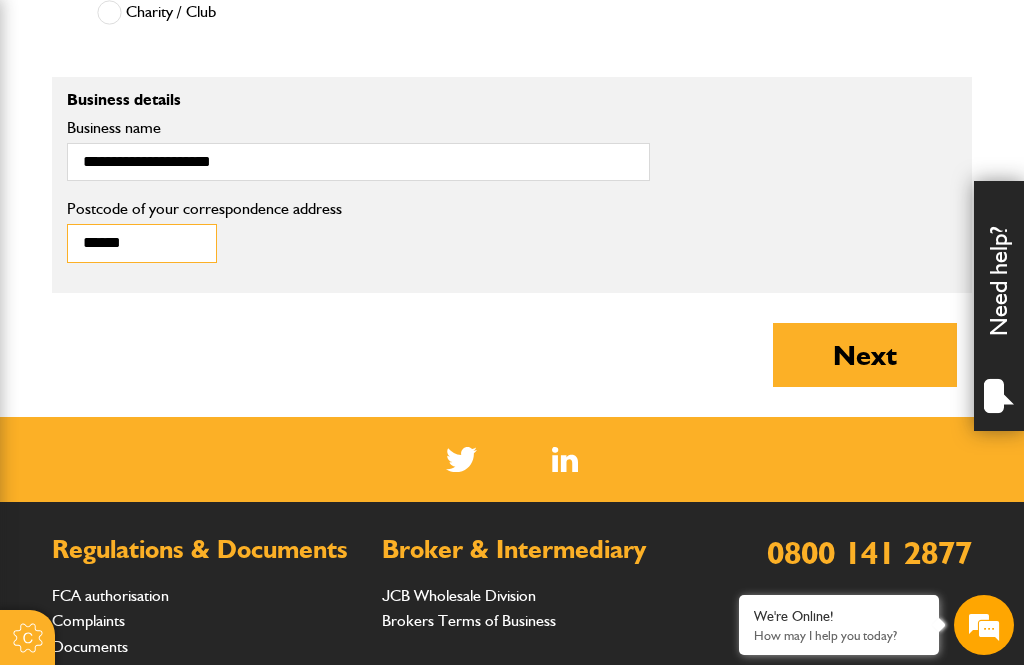type on "******" 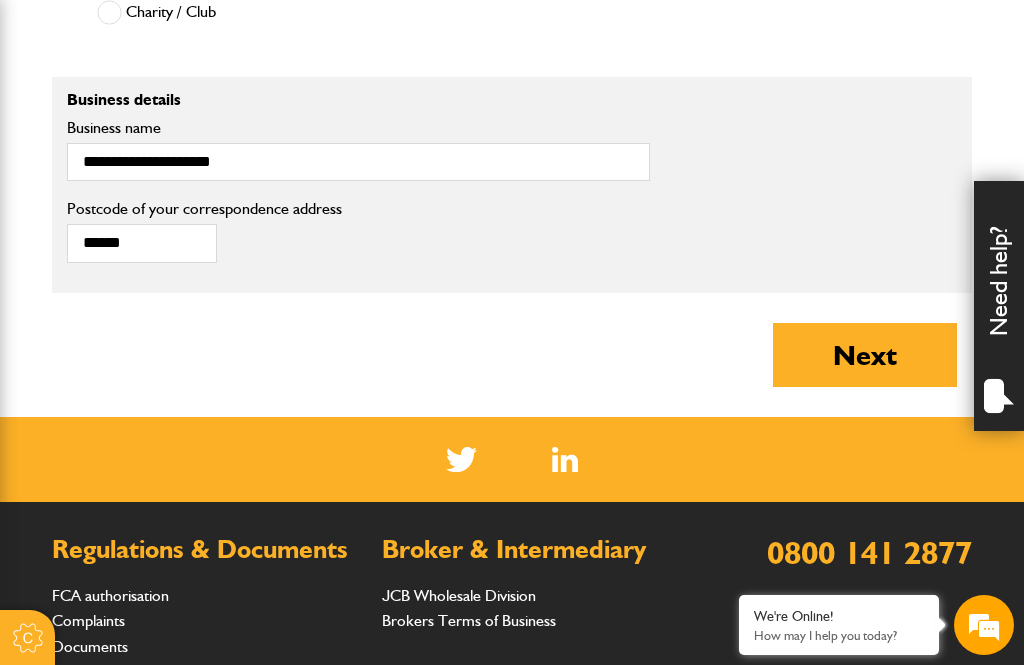 click on "Next" at bounding box center (865, 355) 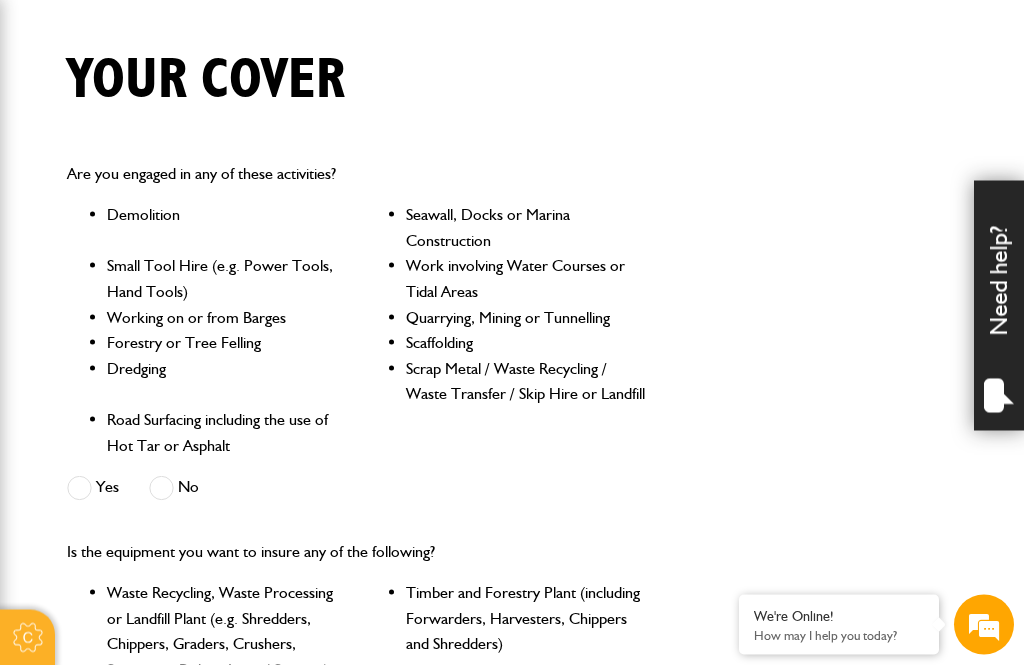 scroll, scrollTop: 475, scrollLeft: 0, axis: vertical 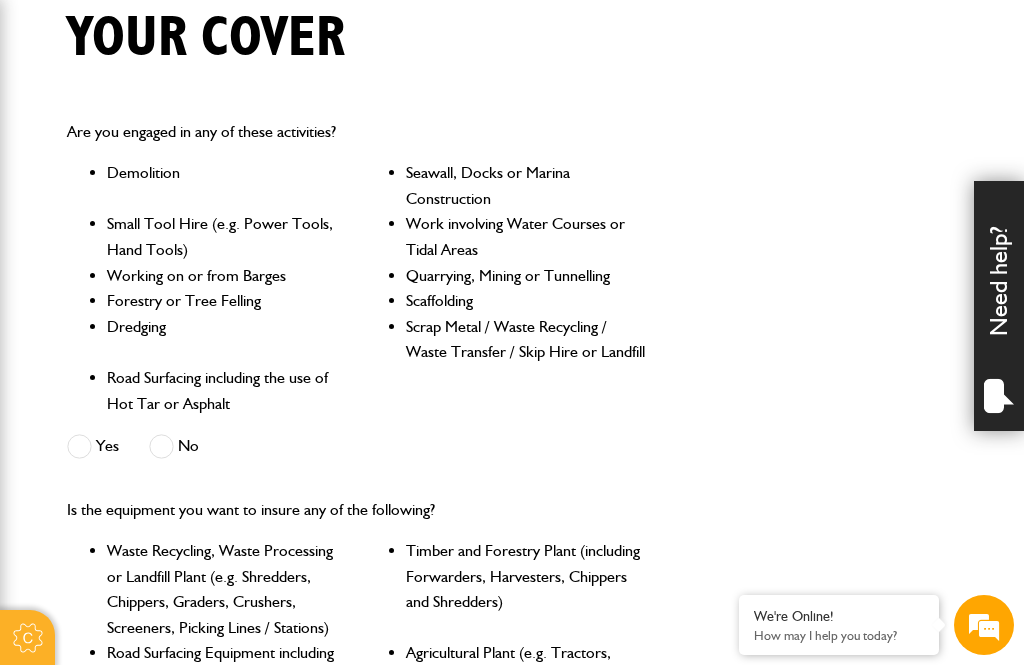 click at bounding box center [161, 446] 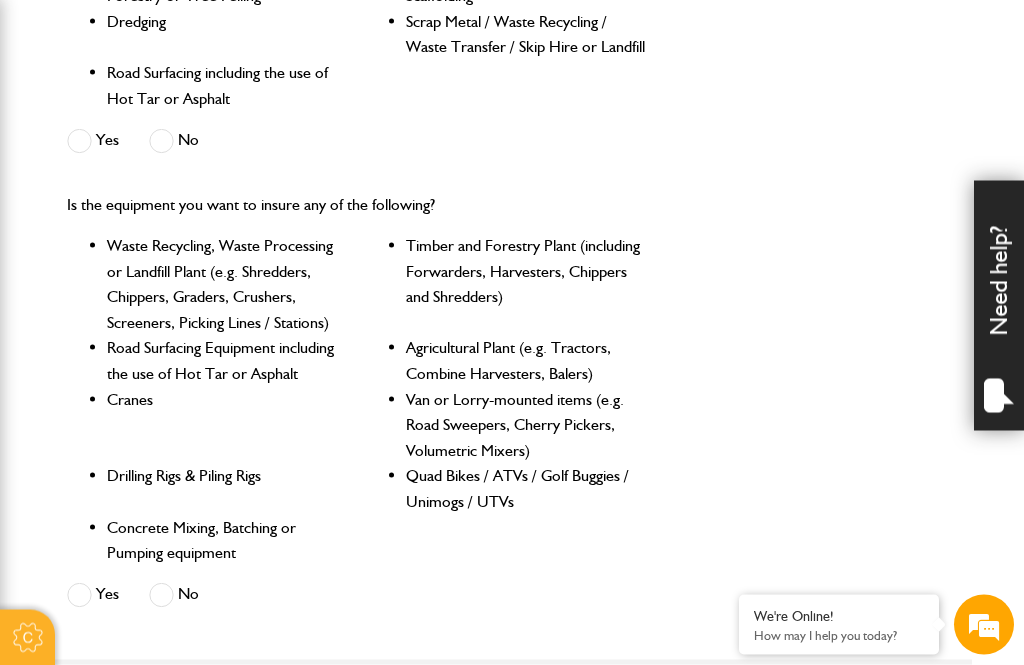 scroll, scrollTop: 822, scrollLeft: 0, axis: vertical 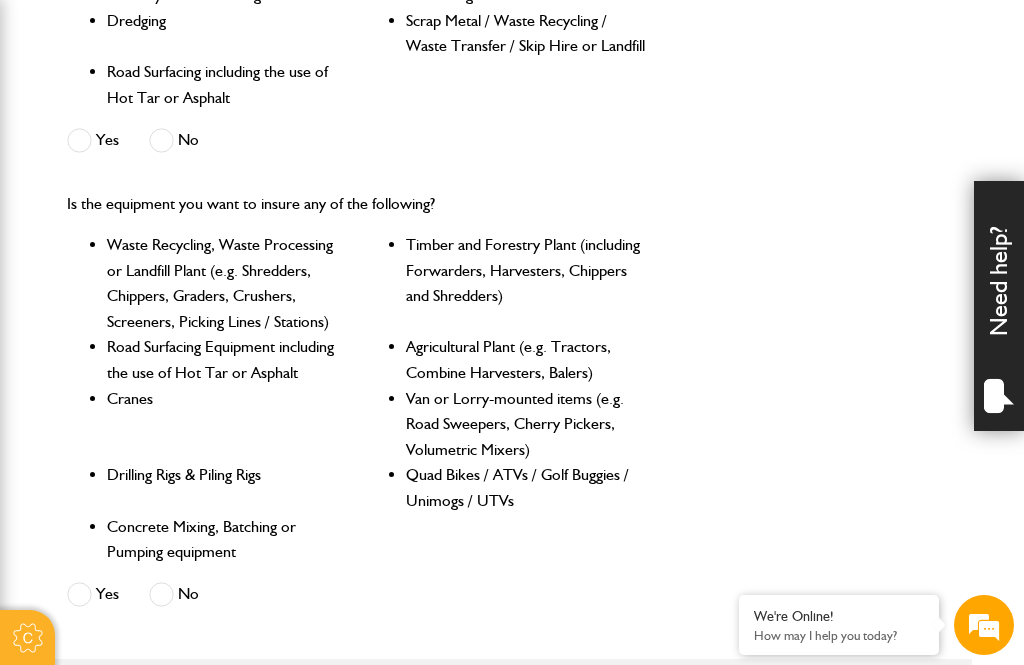 click at bounding box center (161, 594) 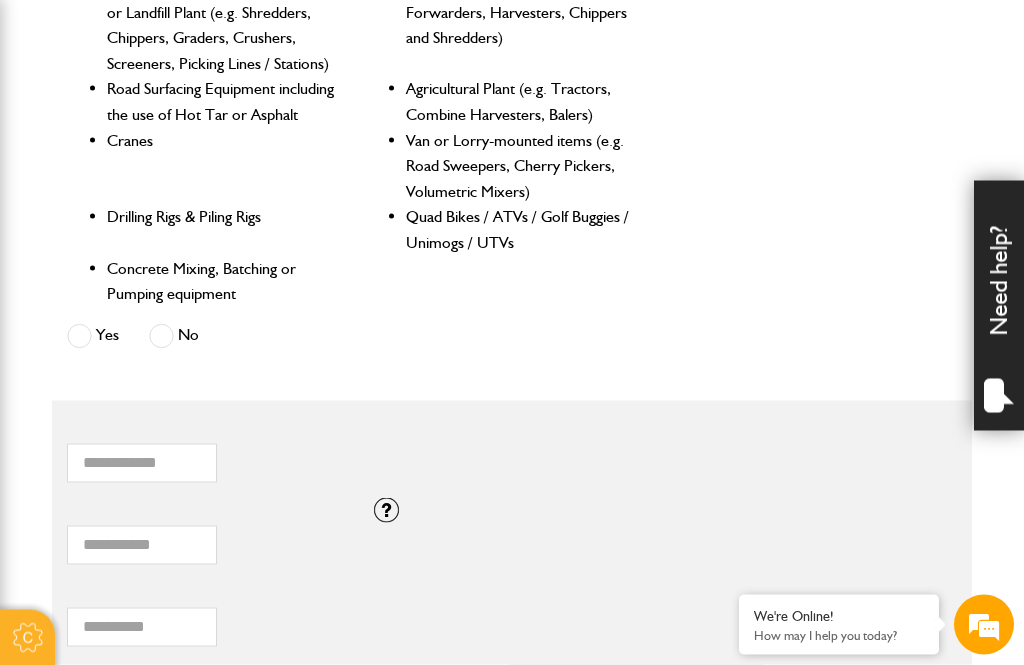 scroll, scrollTop: 1090, scrollLeft: 0, axis: vertical 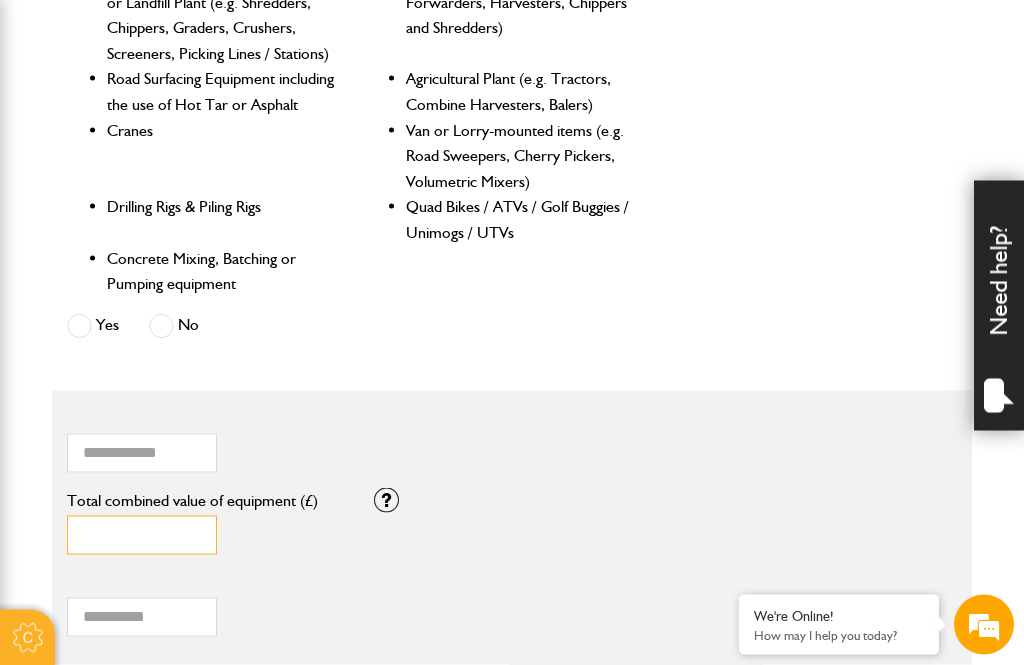 click on "*" at bounding box center [142, 535] 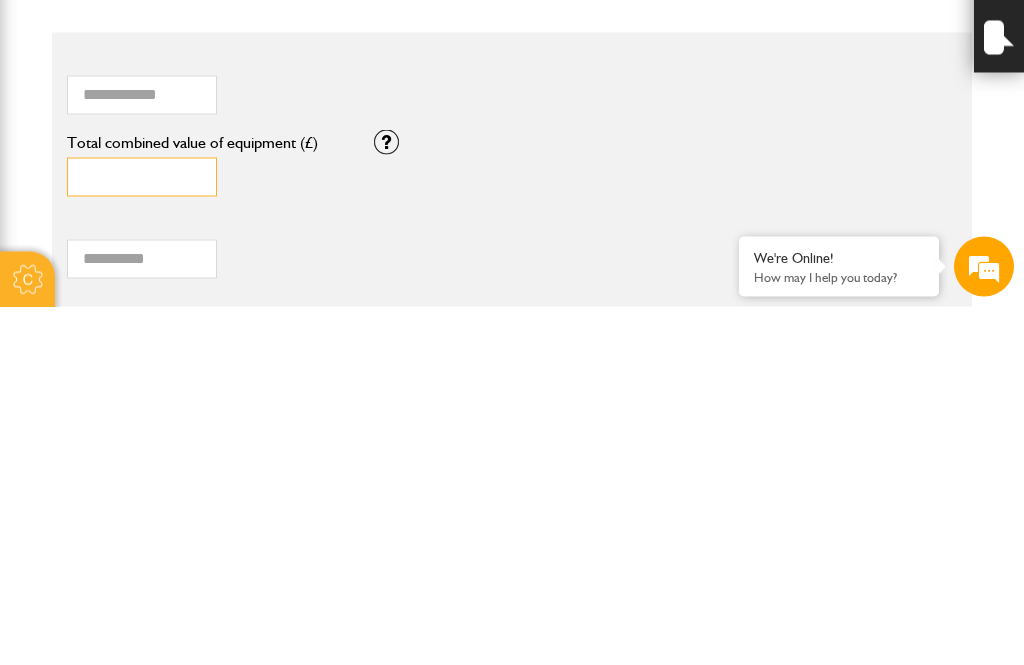 type on "*" 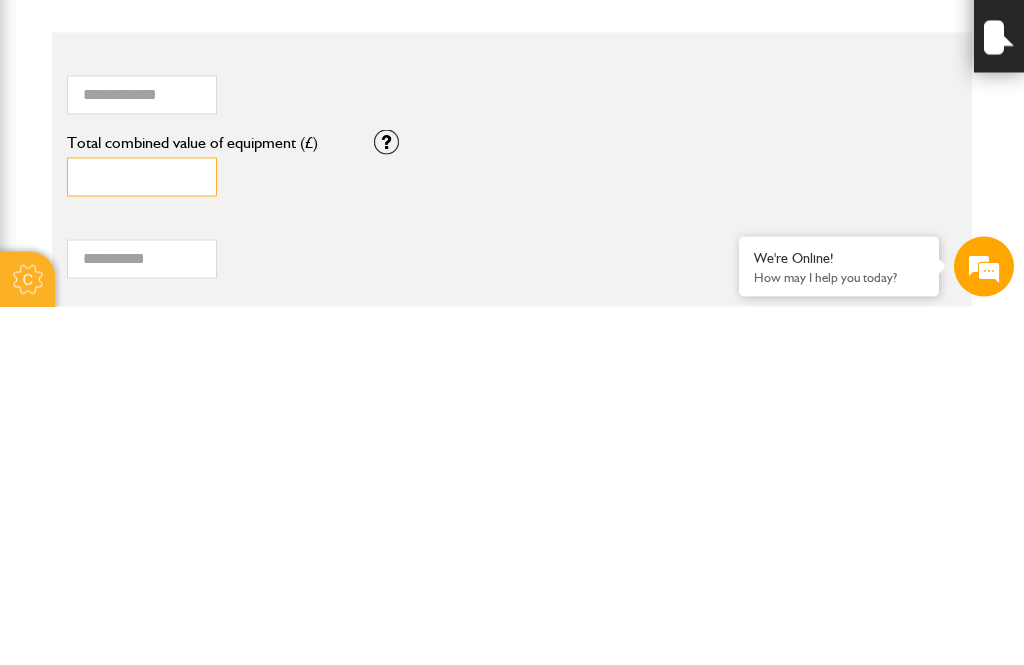 type on "*****" 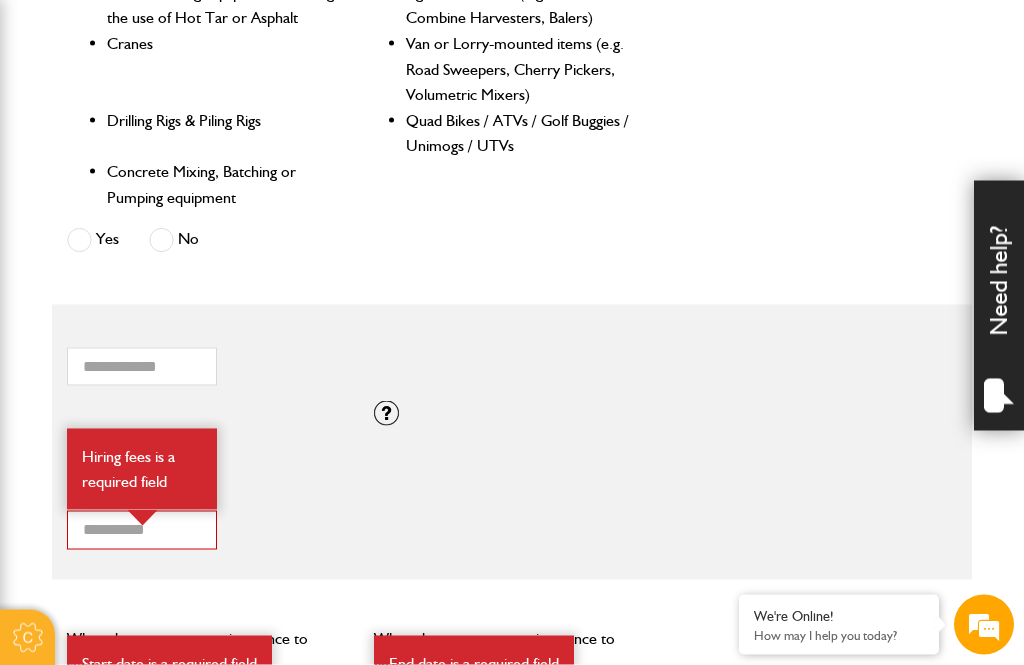 scroll, scrollTop: 1360, scrollLeft: 0, axis: vertical 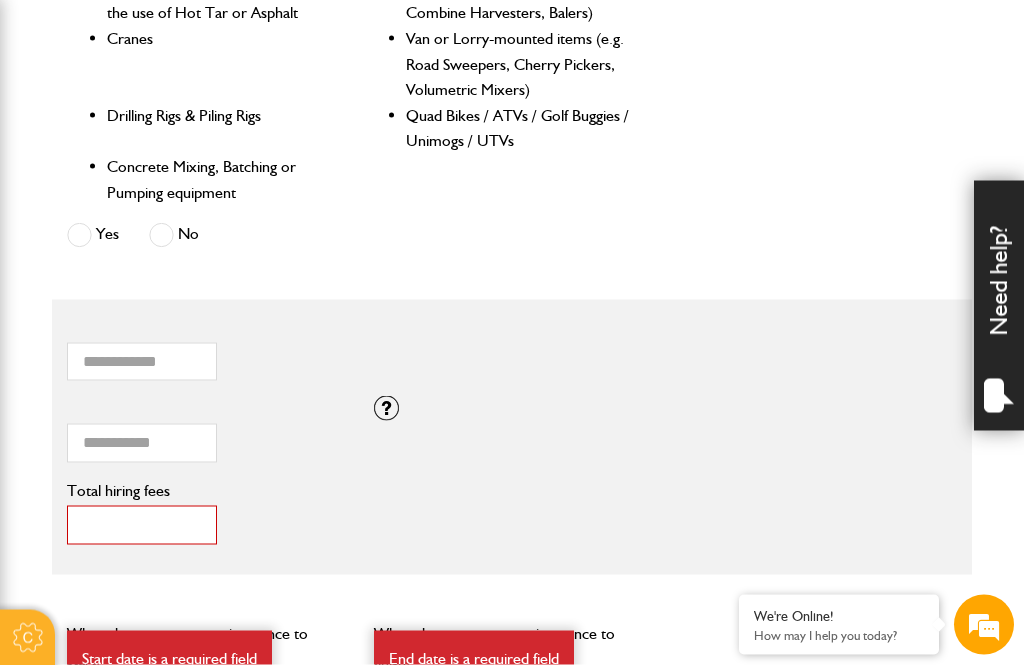 click on "*" at bounding box center [142, 525] 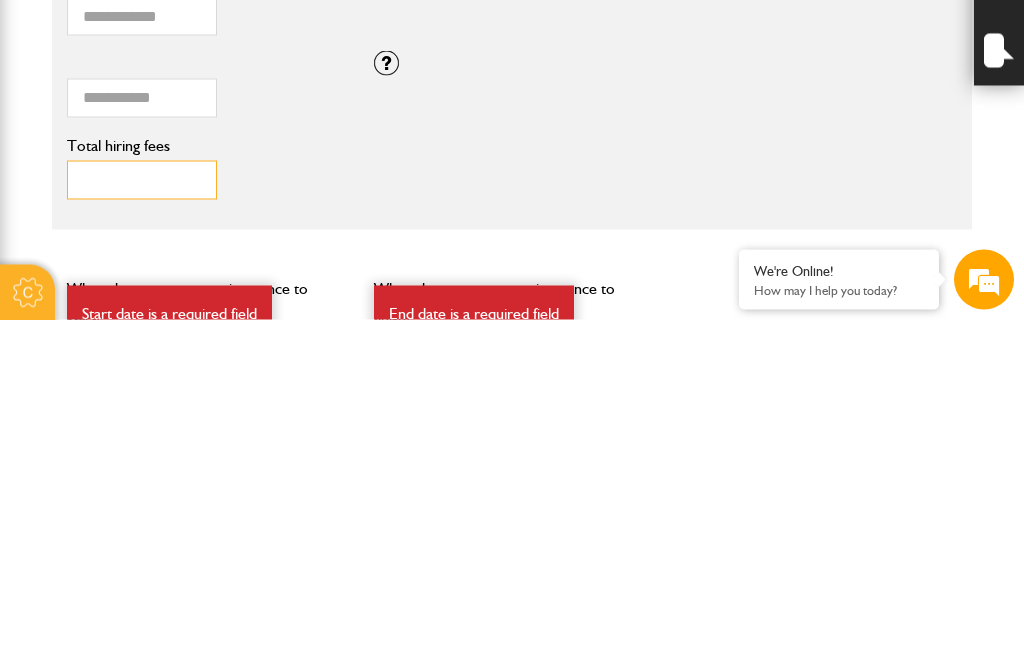 scroll, scrollTop: 0, scrollLeft: 0, axis: both 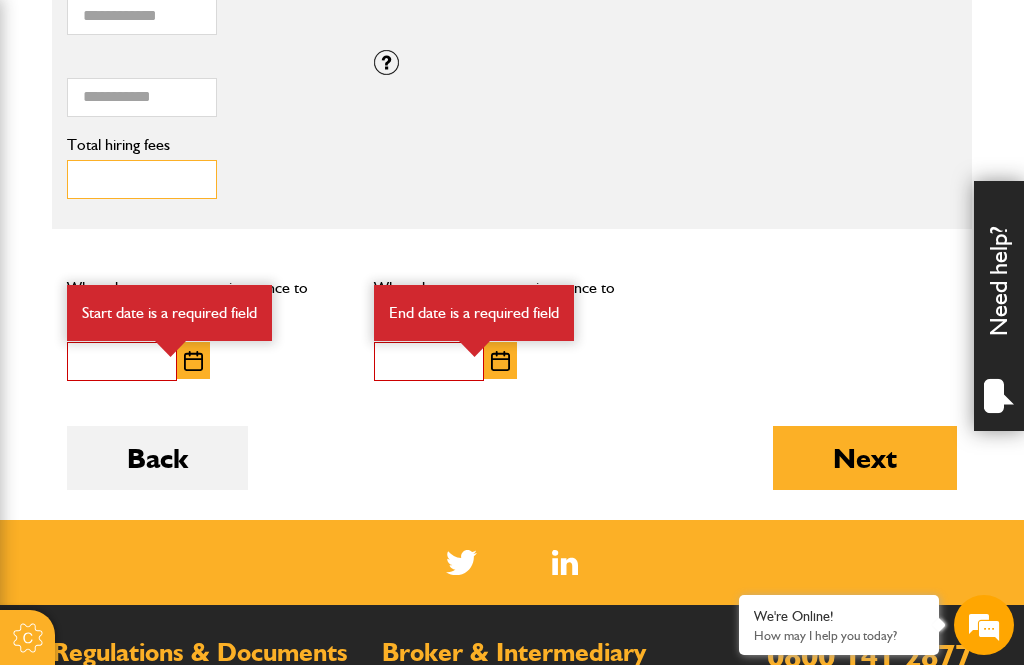 type on "******" 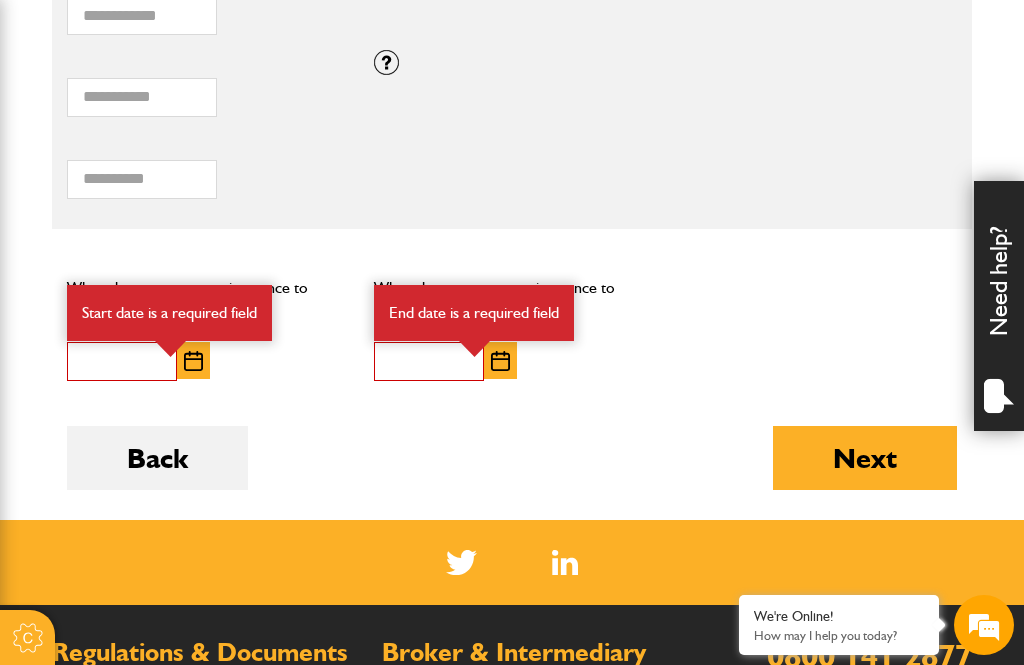 click at bounding box center (122, 361) 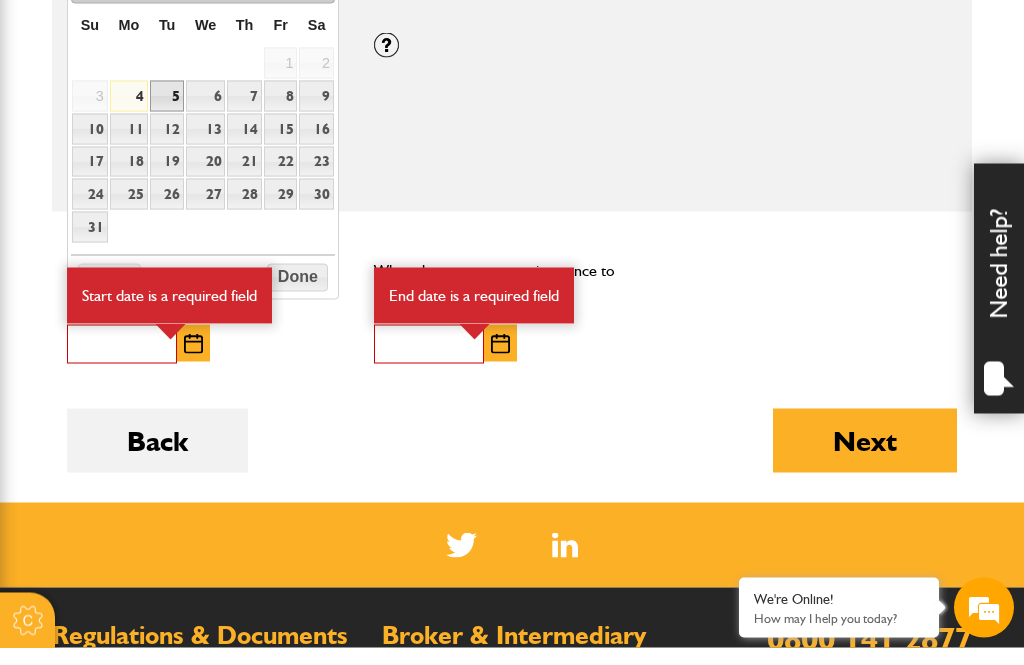 click on "5" at bounding box center [167, 113] 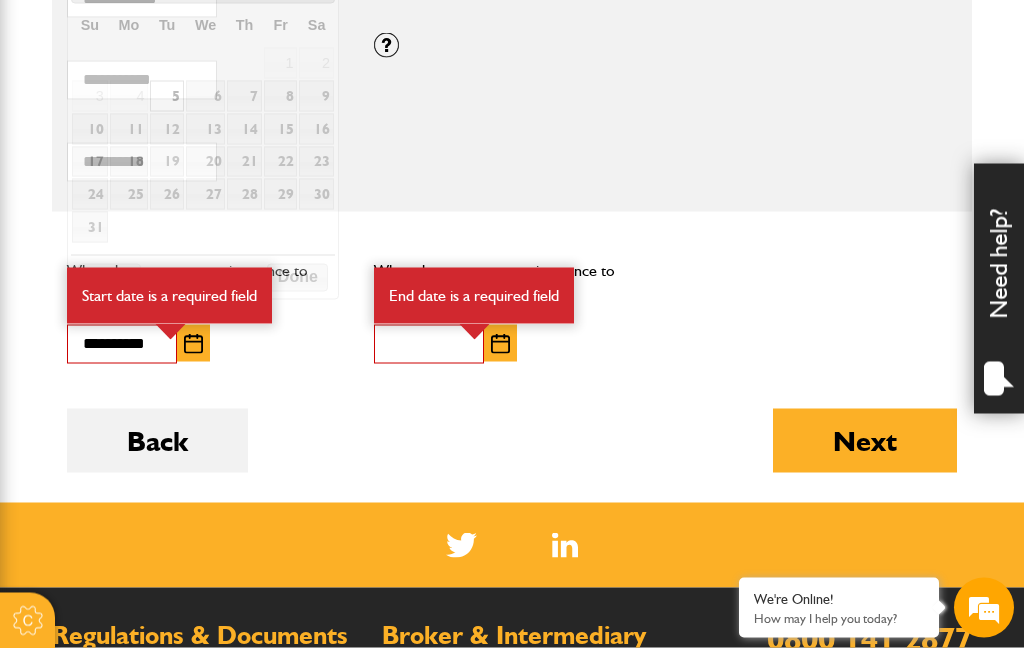 scroll, scrollTop: 1724, scrollLeft: 0, axis: vertical 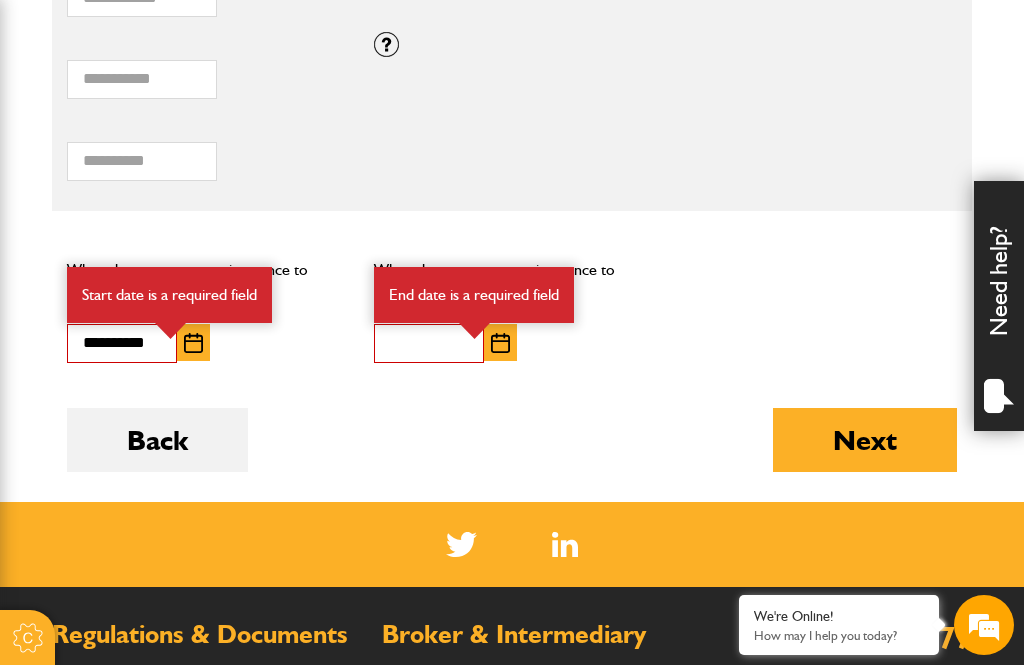 click at bounding box center (429, 343) 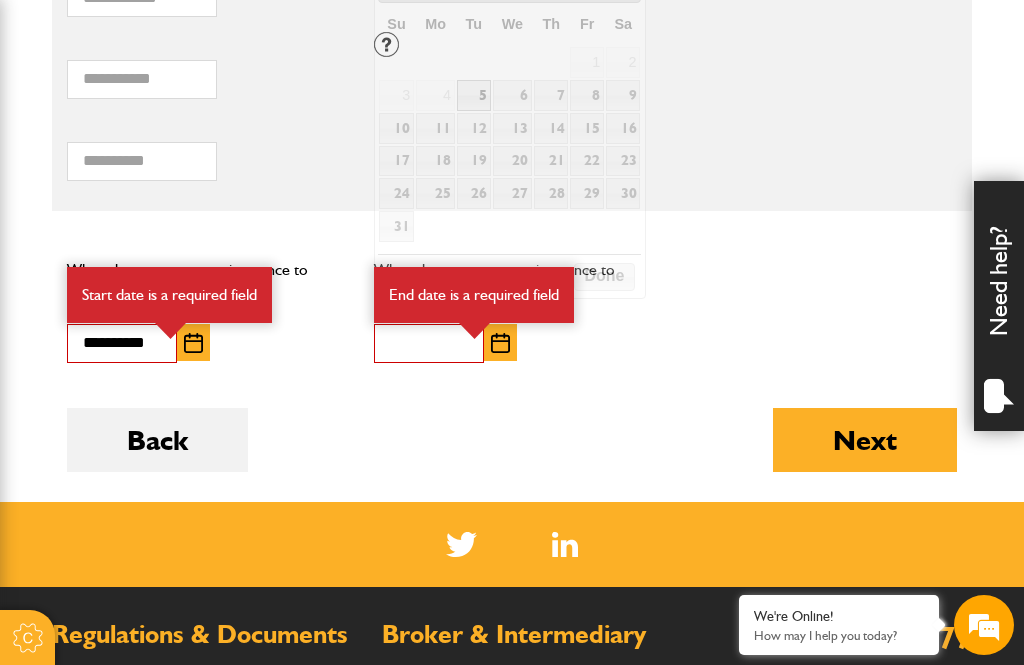 scroll, scrollTop: 1723, scrollLeft: 0, axis: vertical 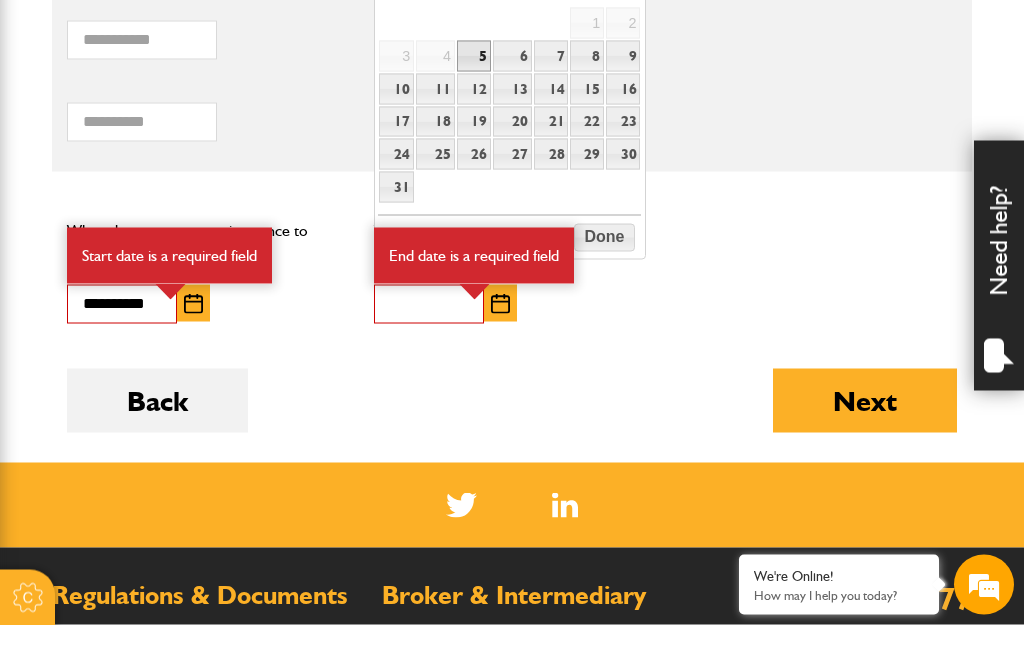 click on "7" at bounding box center (551, 96) 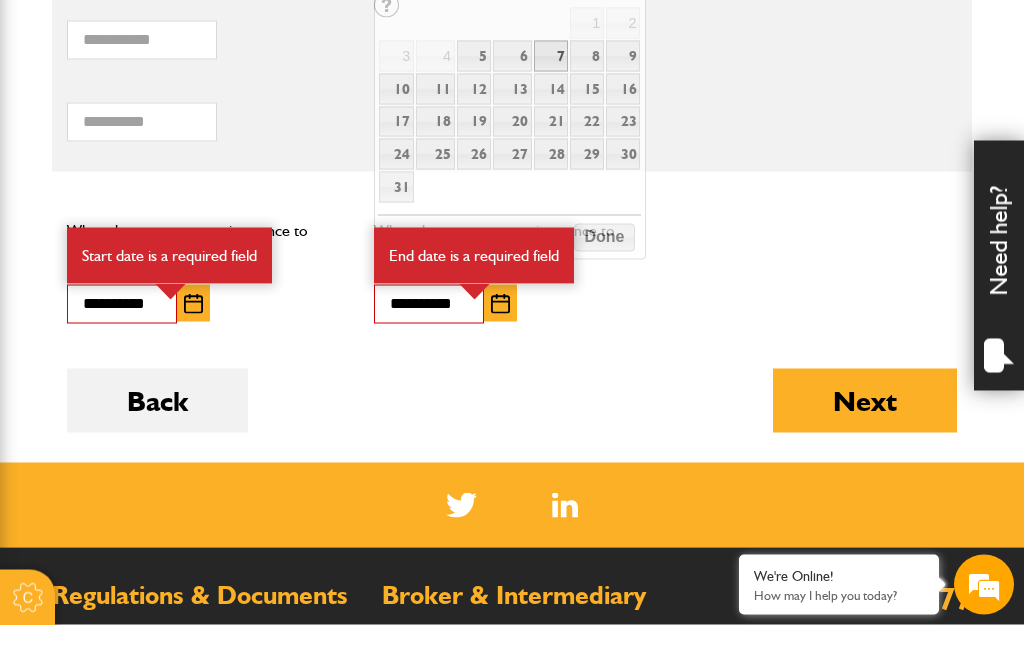 scroll, scrollTop: 1764, scrollLeft: 0, axis: vertical 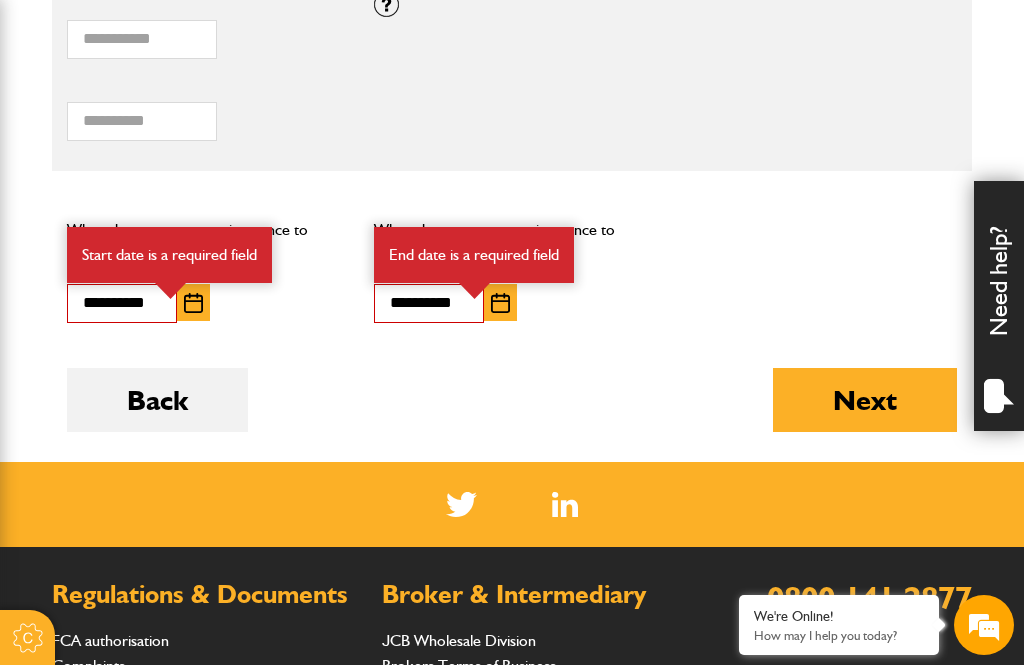 click on "Next" at bounding box center (865, 400) 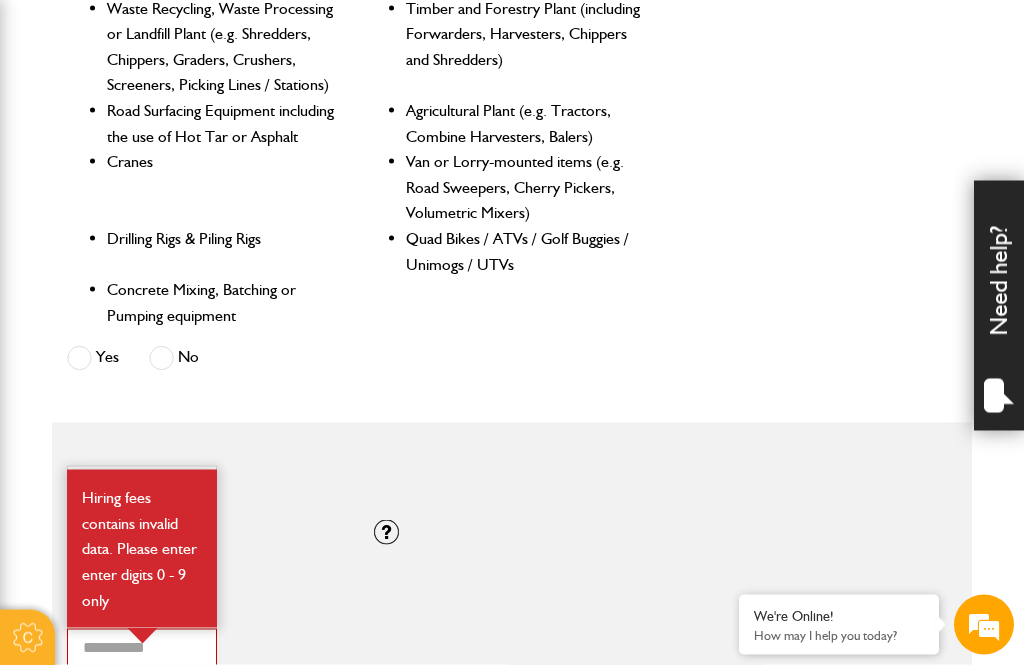 scroll, scrollTop: 1181, scrollLeft: 0, axis: vertical 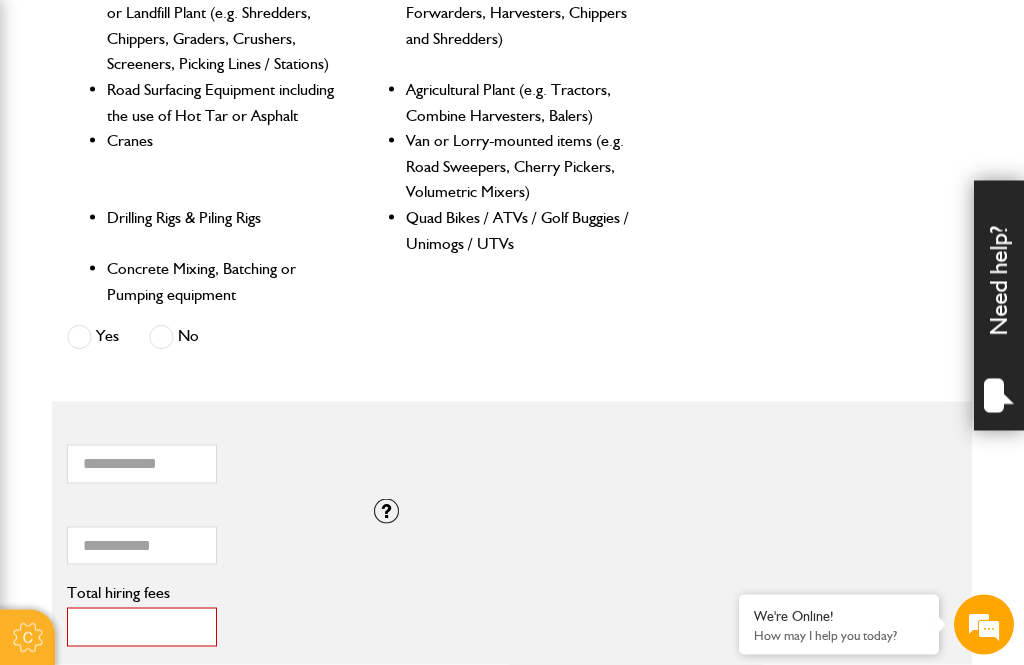 click on "******" at bounding box center [142, 627] 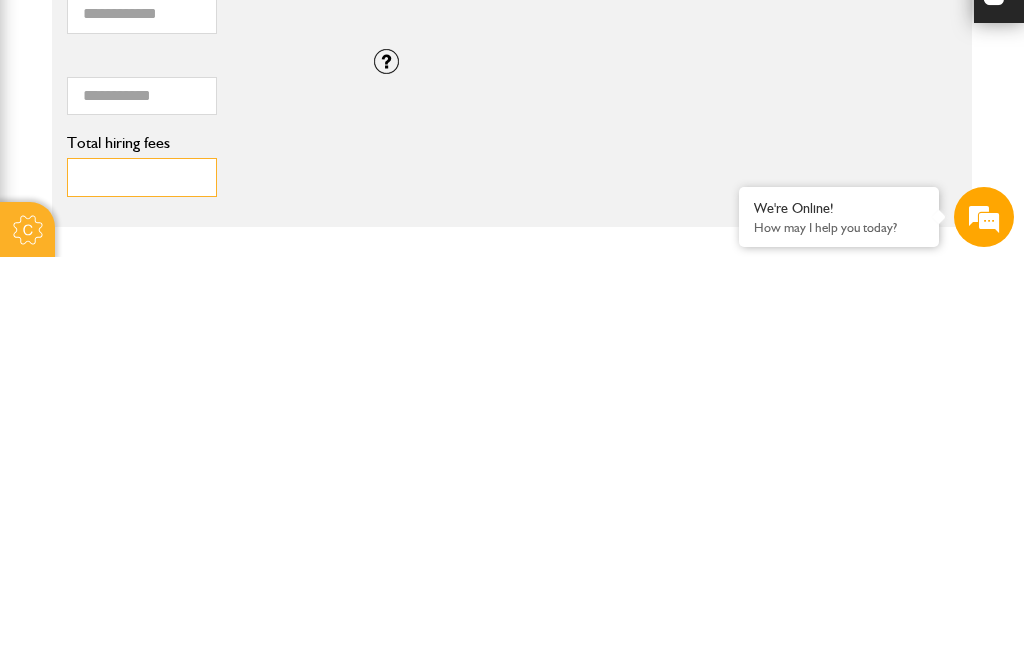scroll, scrollTop: 0, scrollLeft: 0, axis: both 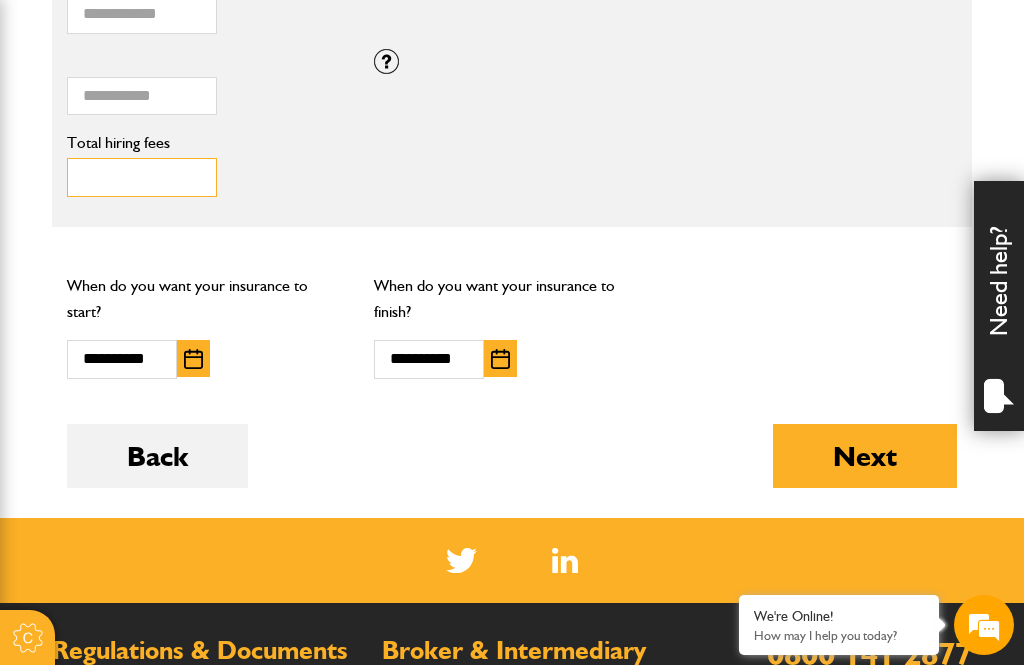type on "***" 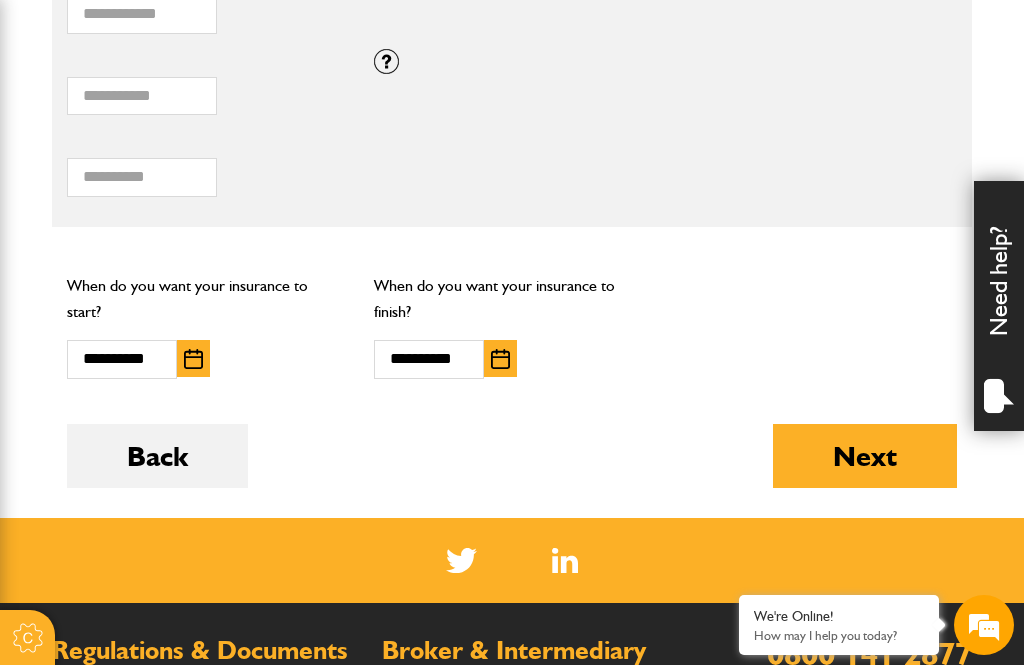click on "Next" at bounding box center [865, 456] 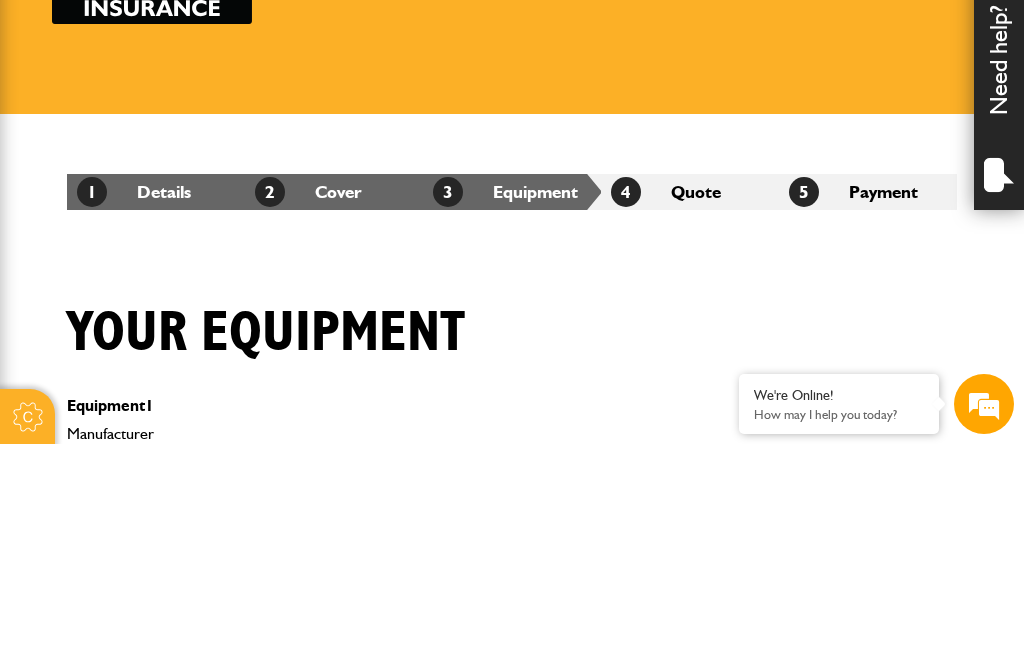 scroll, scrollTop: 341, scrollLeft: 0, axis: vertical 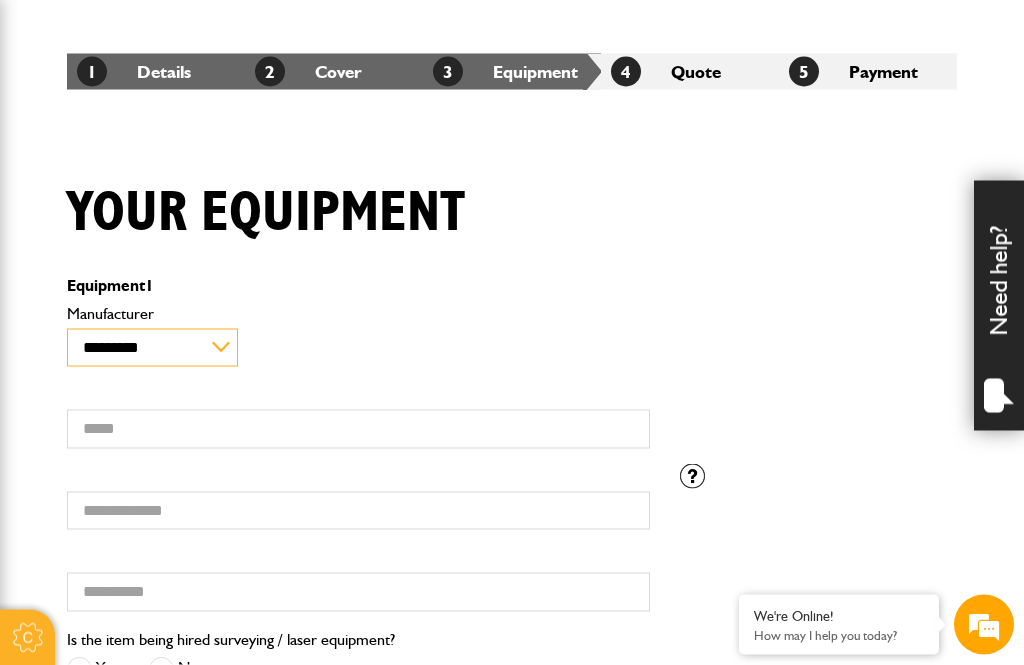 click on "**********" at bounding box center [152, 348] 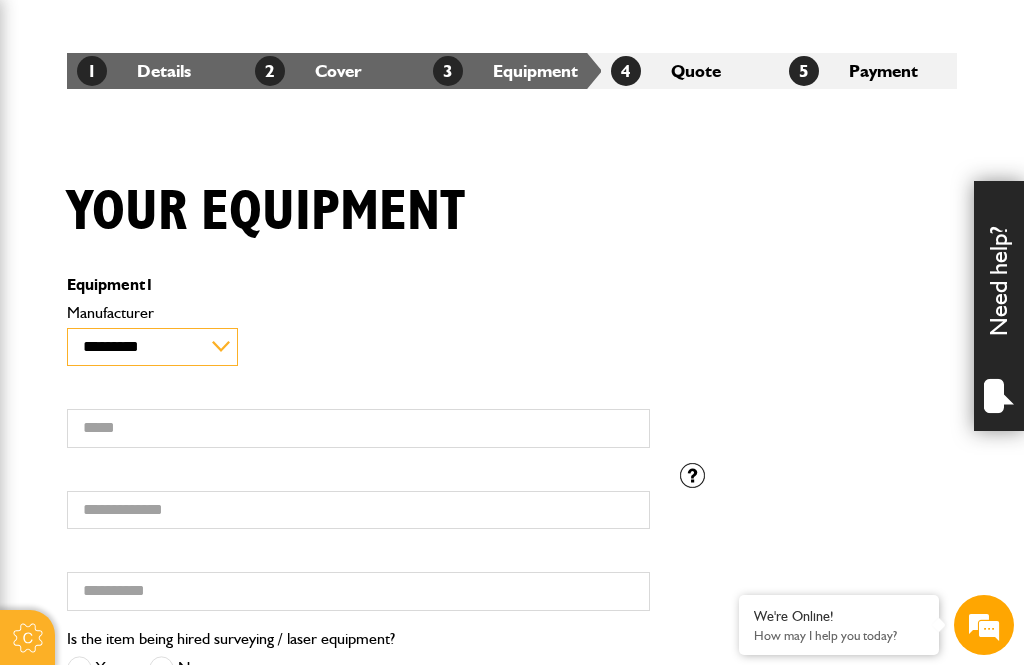 select on "**" 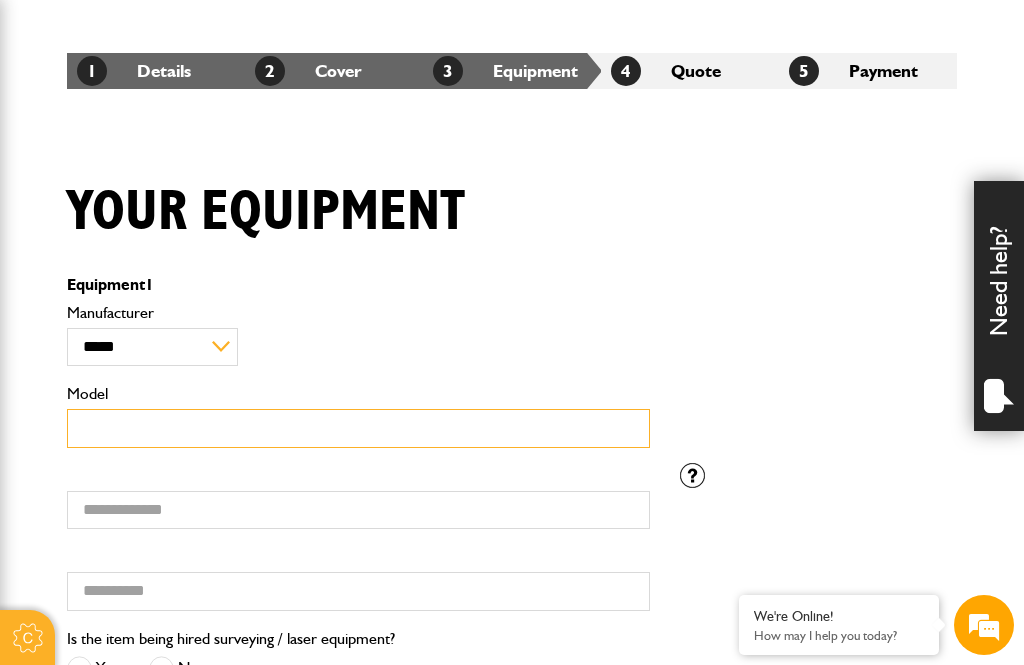 click on "Model" at bounding box center (358, 428) 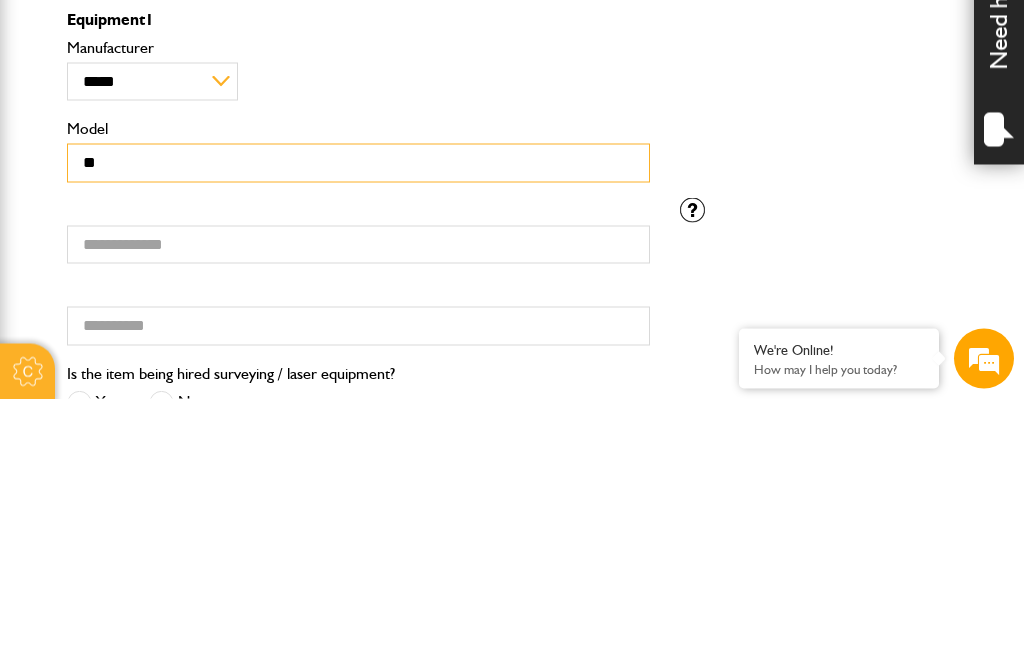 scroll, scrollTop: 0, scrollLeft: 0, axis: both 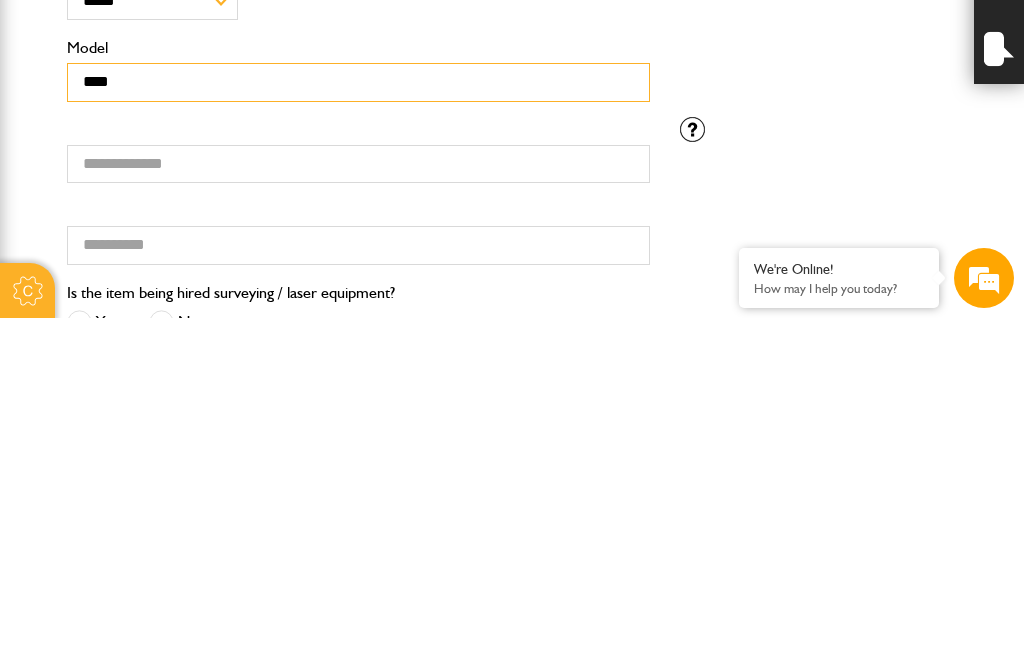 type on "****" 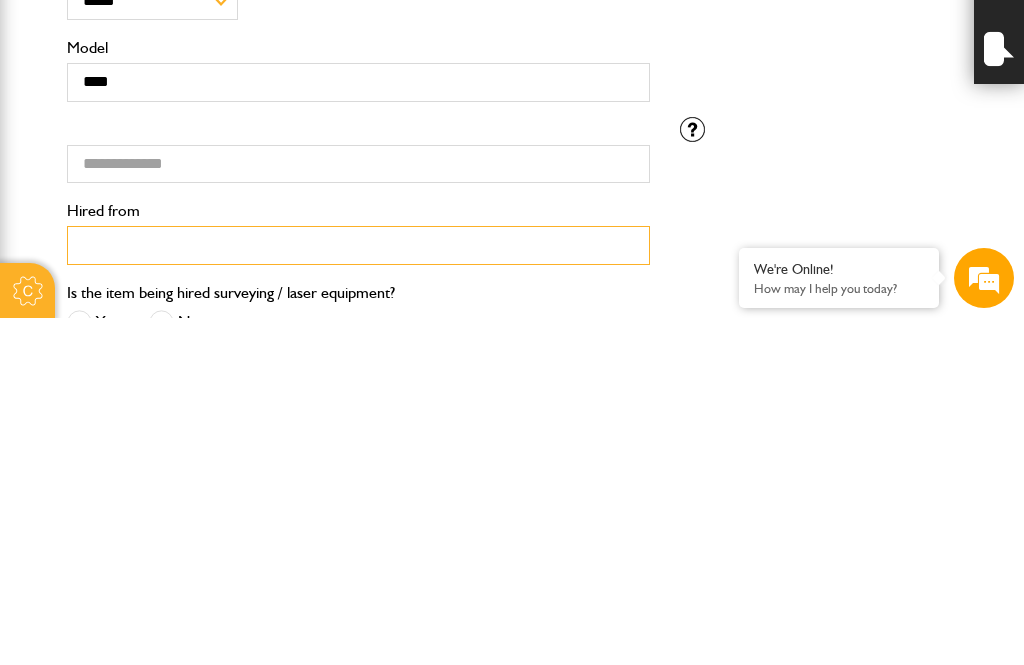 click on "Hired from" at bounding box center [358, 592] 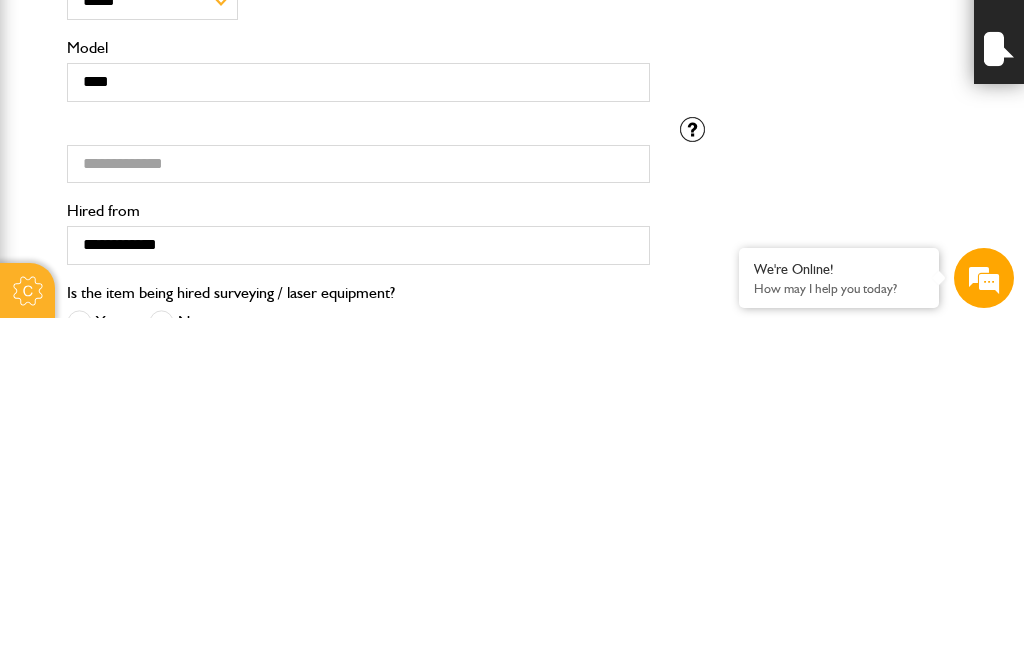 scroll, scrollTop: 689, scrollLeft: 0, axis: vertical 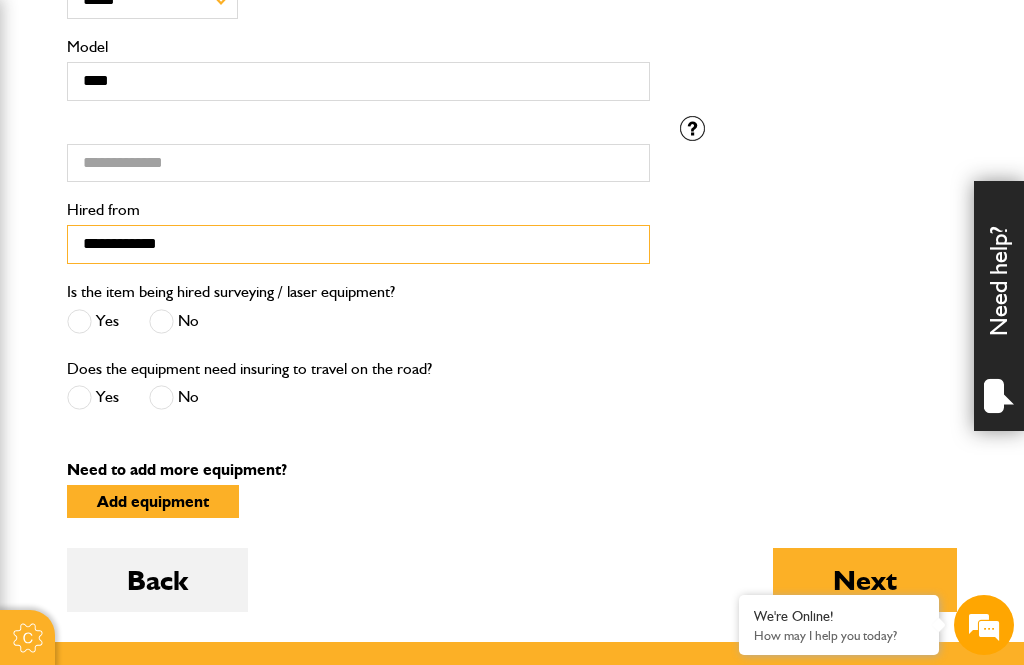 type on "**********" 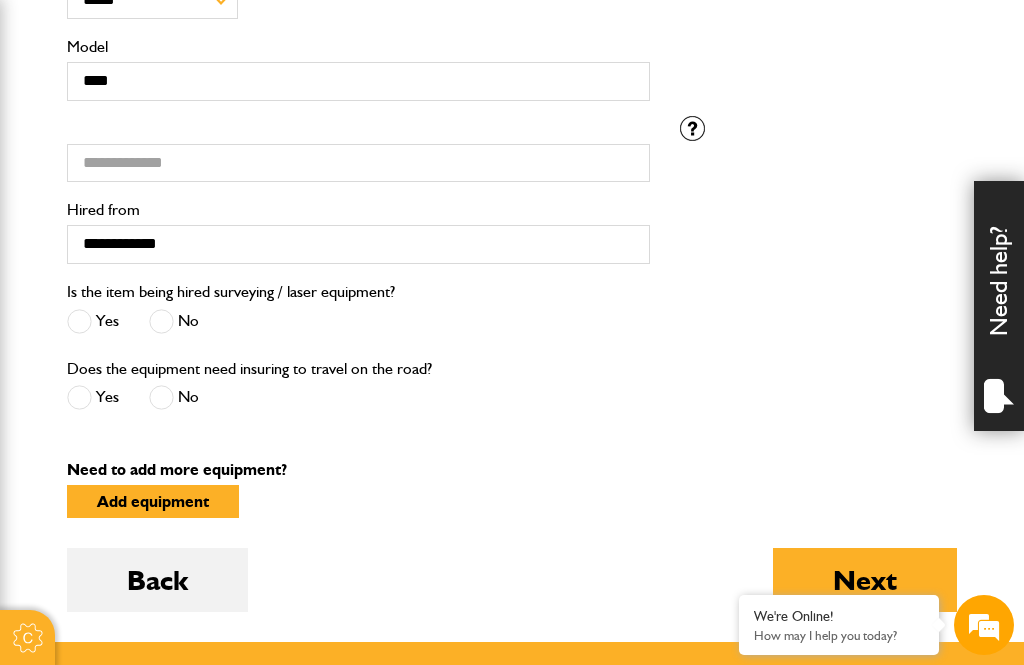 click at bounding box center (161, 321) 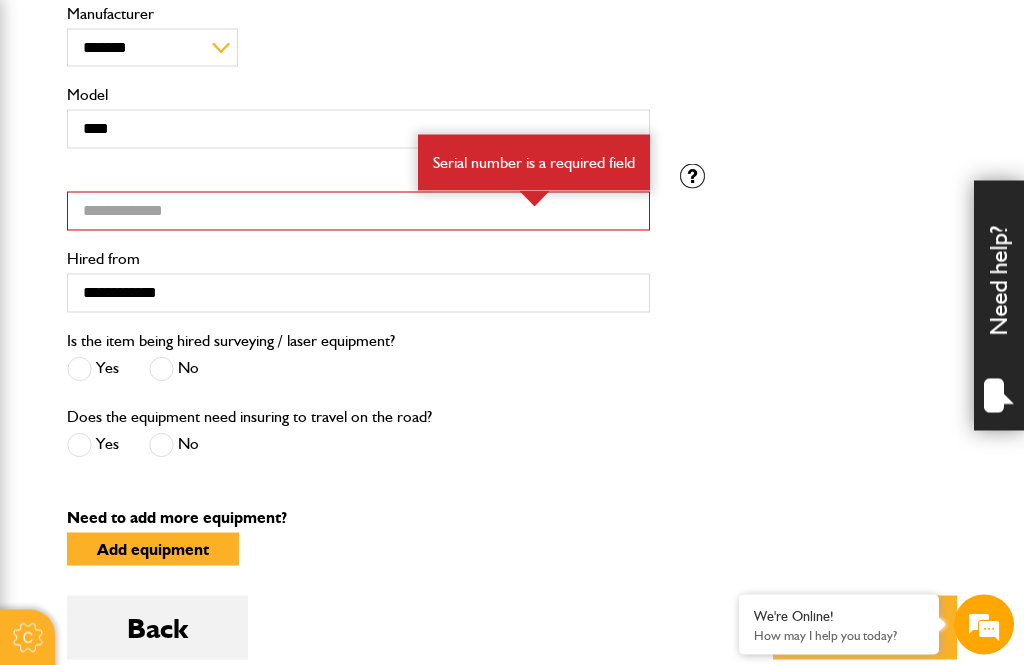 scroll, scrollTop: 746, scrollLeft: 0, axis: vertical 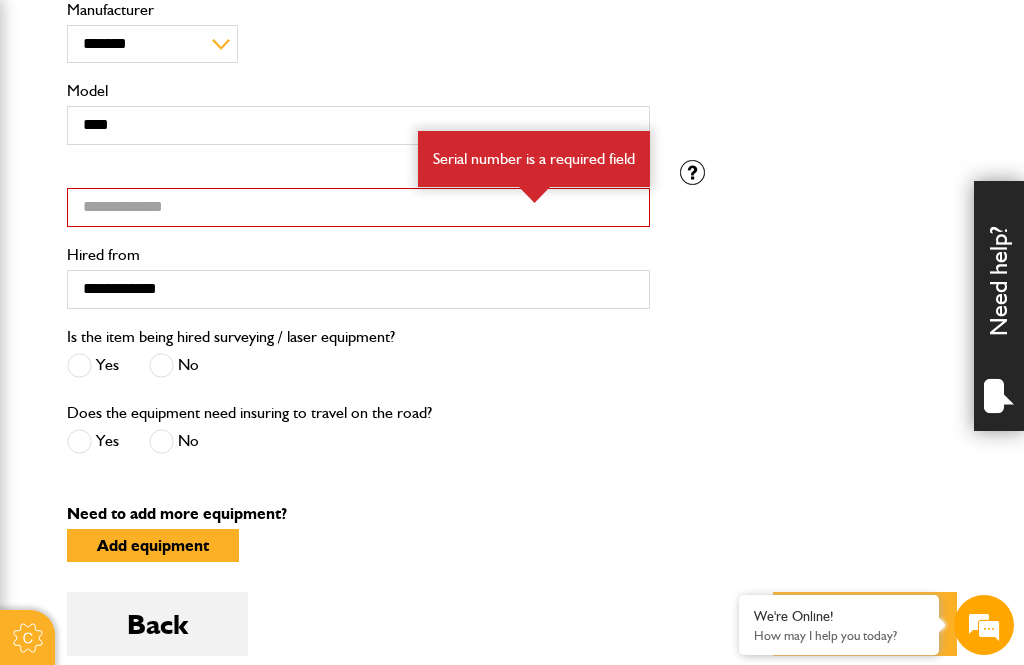 click at bounding box center [692, 172] 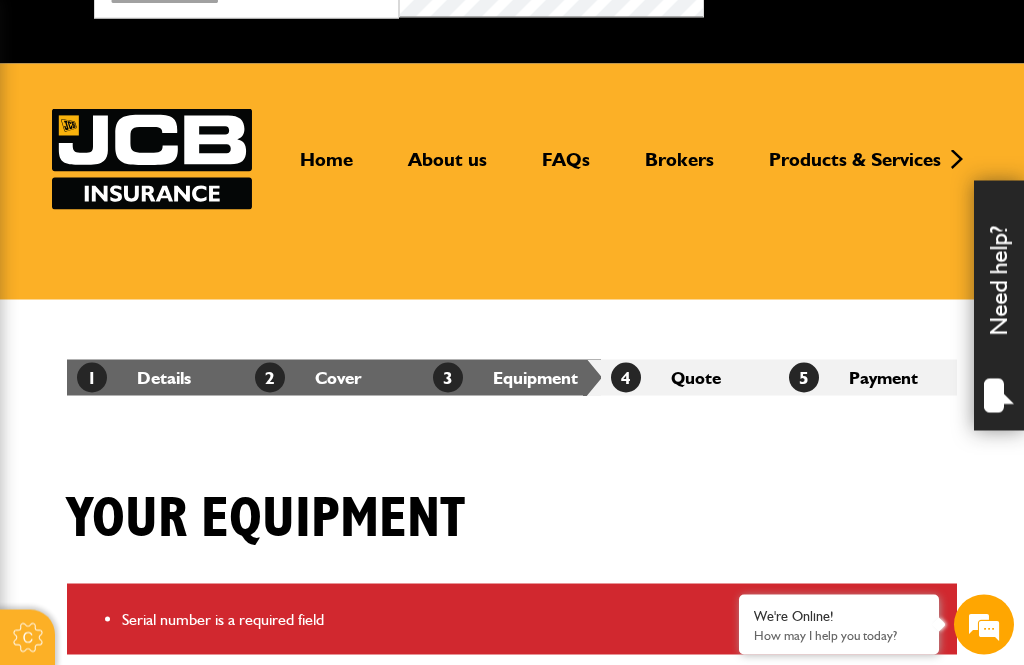 scroll, scrollTop: 0, scrollLeft: 0, axis: both 